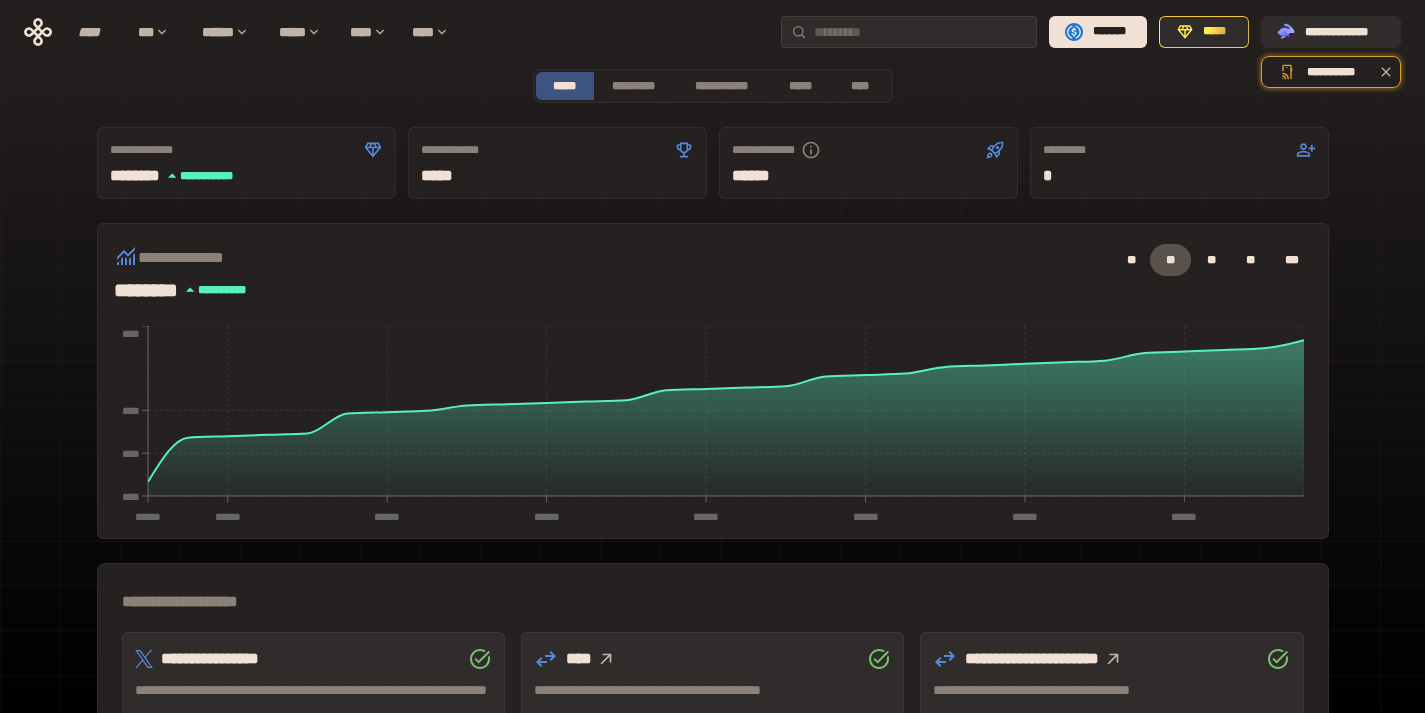 scroll, scrollTop: 0, scrollLeft: 0, axis: both 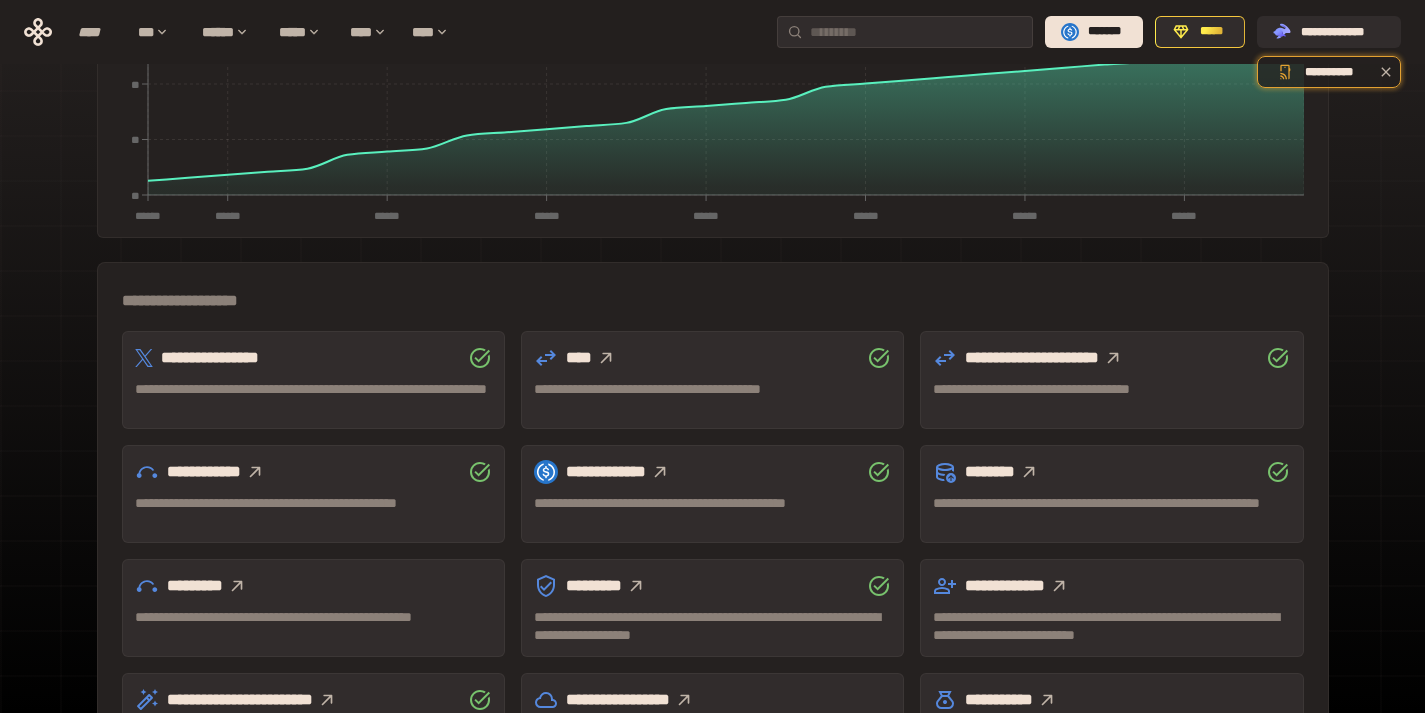 click 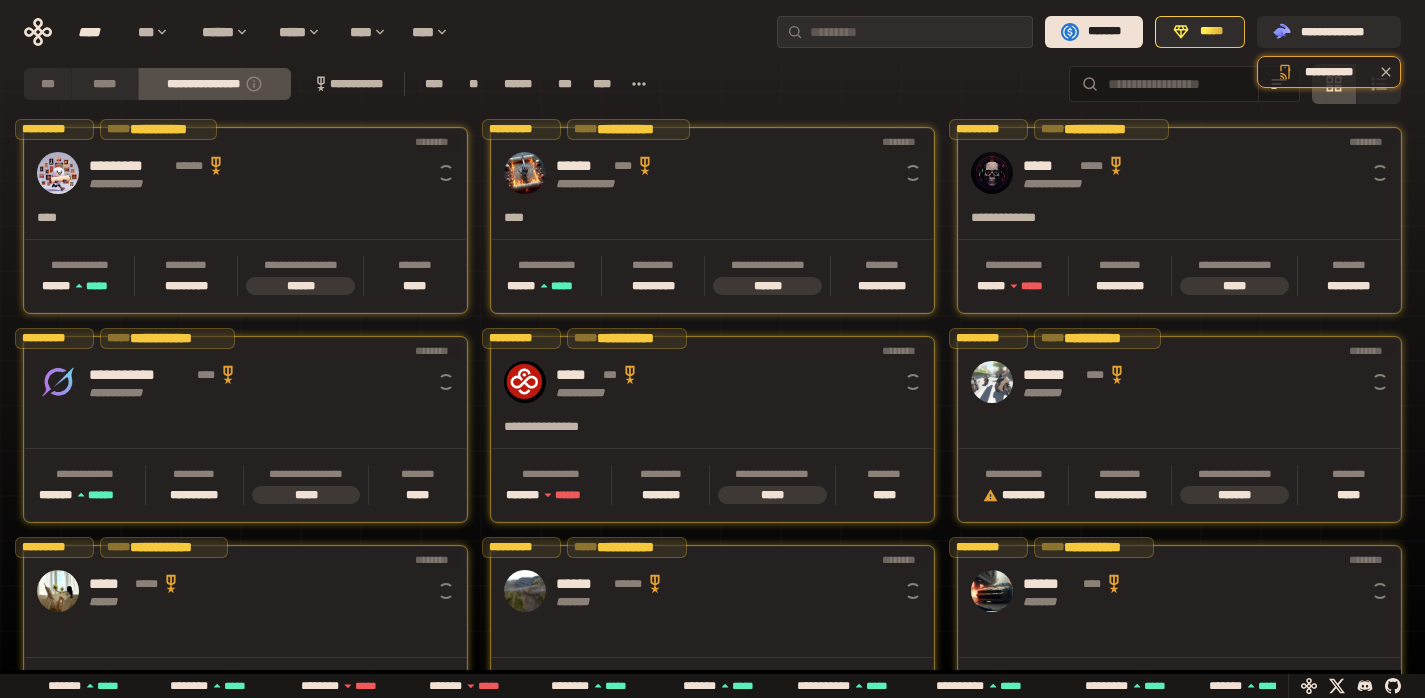 scroll, scrollTop: 0, scrollLeft: 16, axis: horizontal 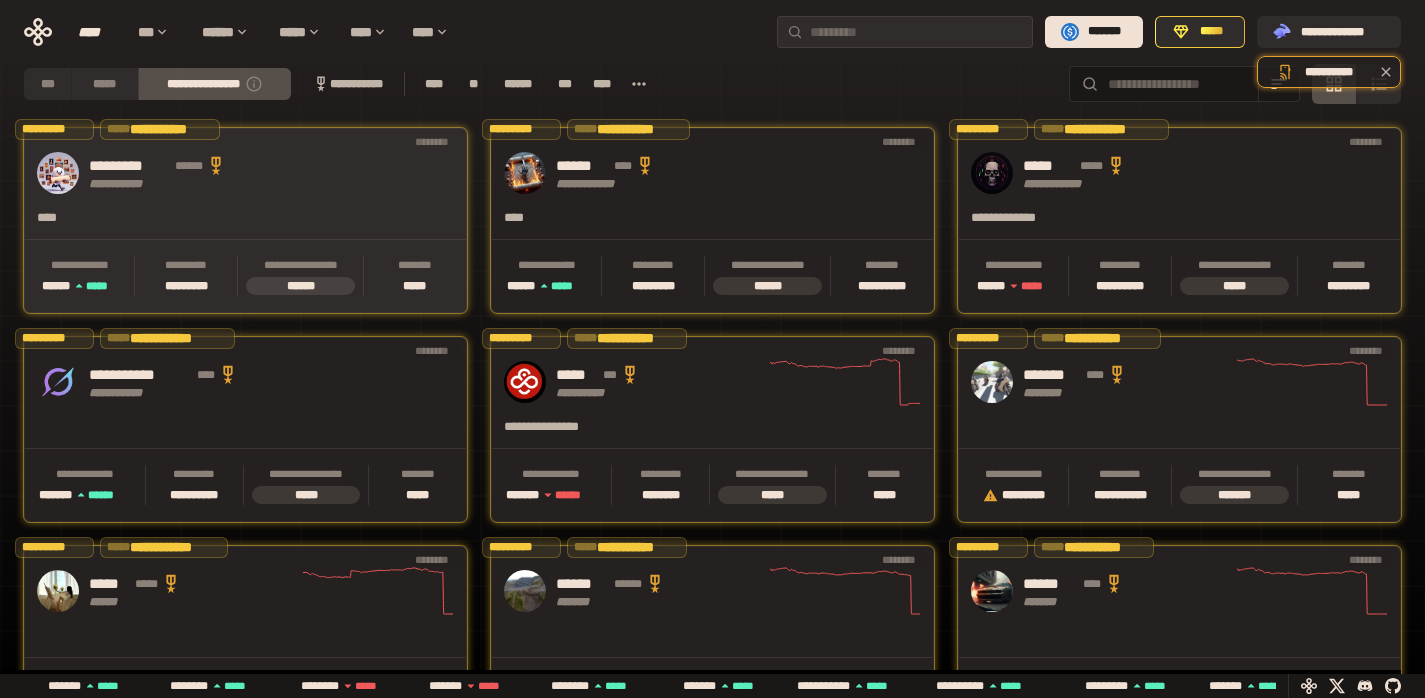 click on "**********" at bounding box center (245, 173) 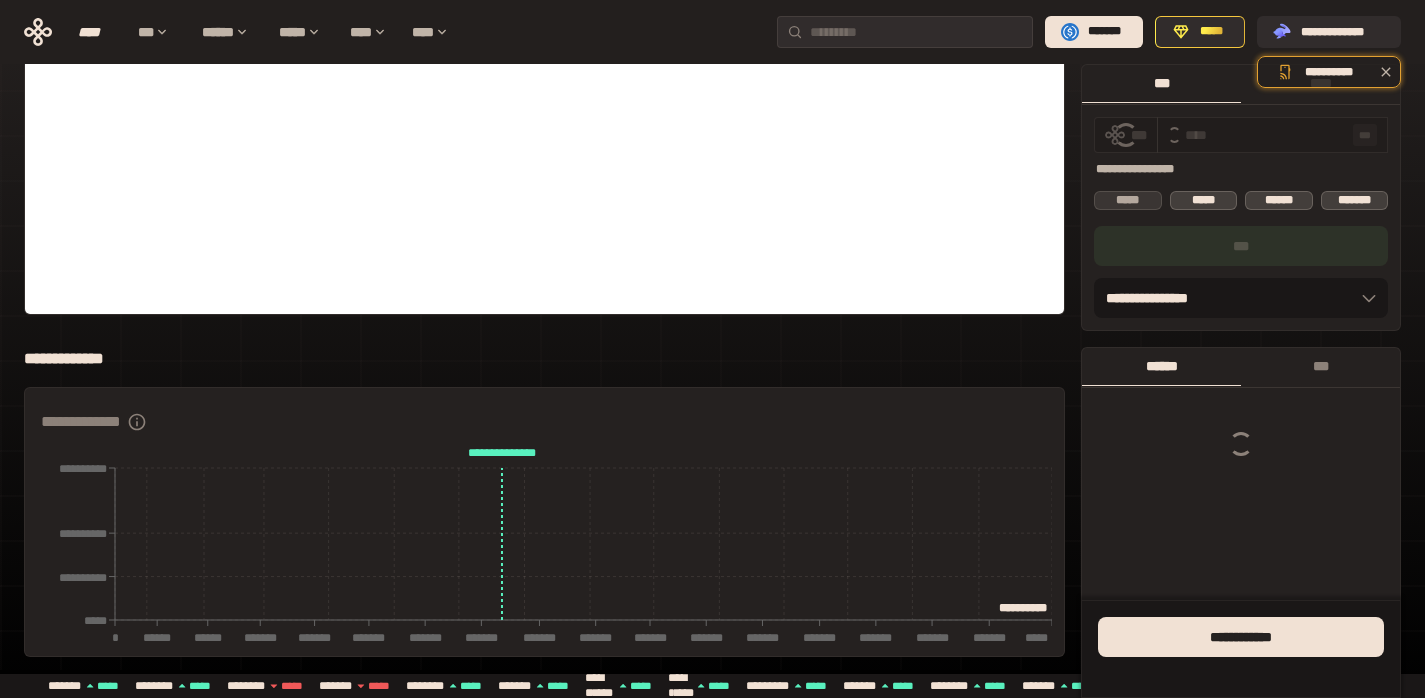 click on "*****" at bounding box center [1128, 200] 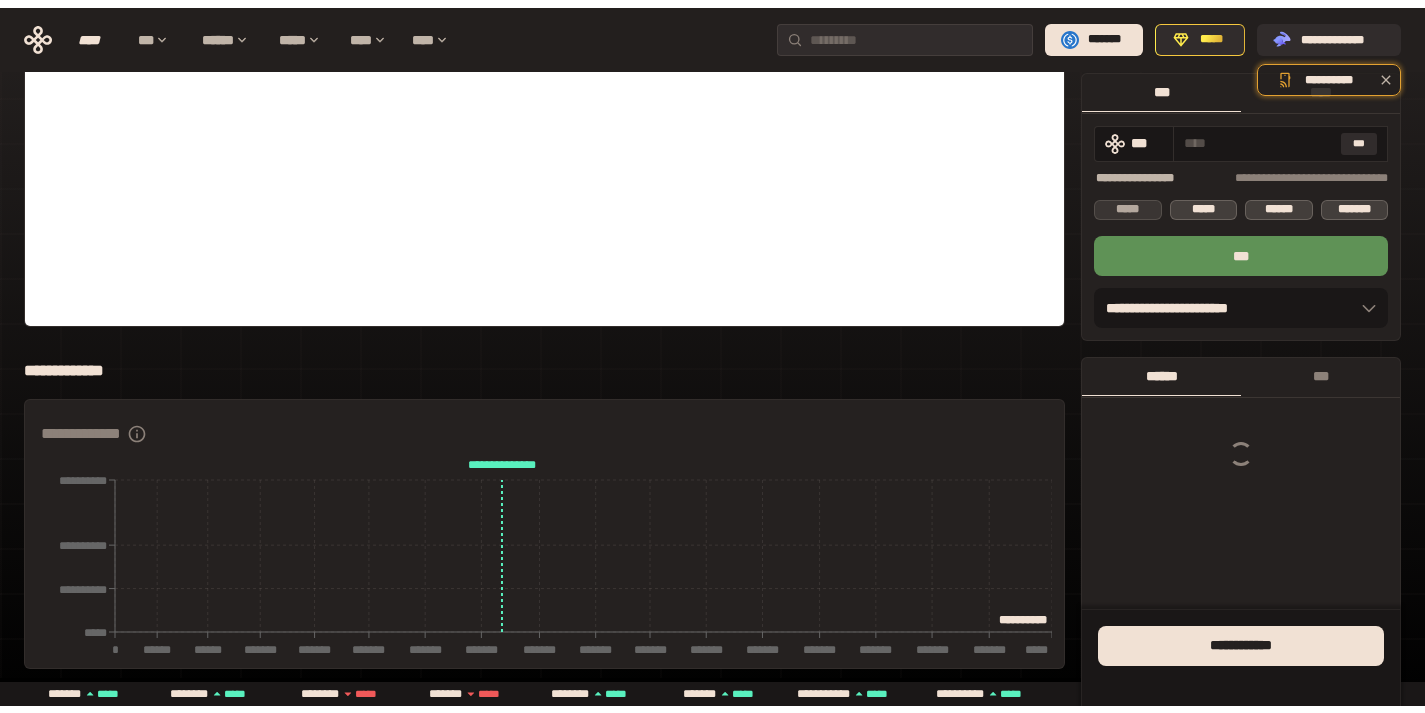 scroll, scrollTop: 0, scrollLeft: 0, axis: both 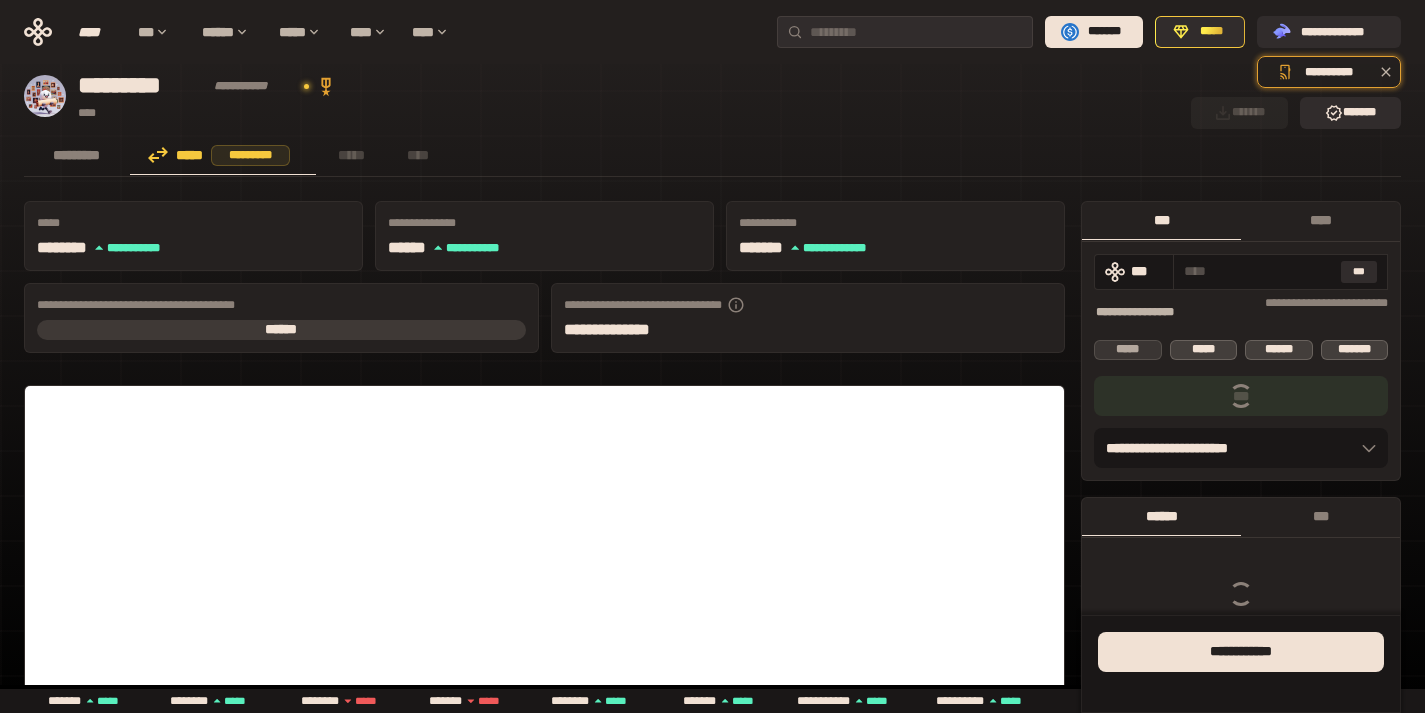 type on "*" 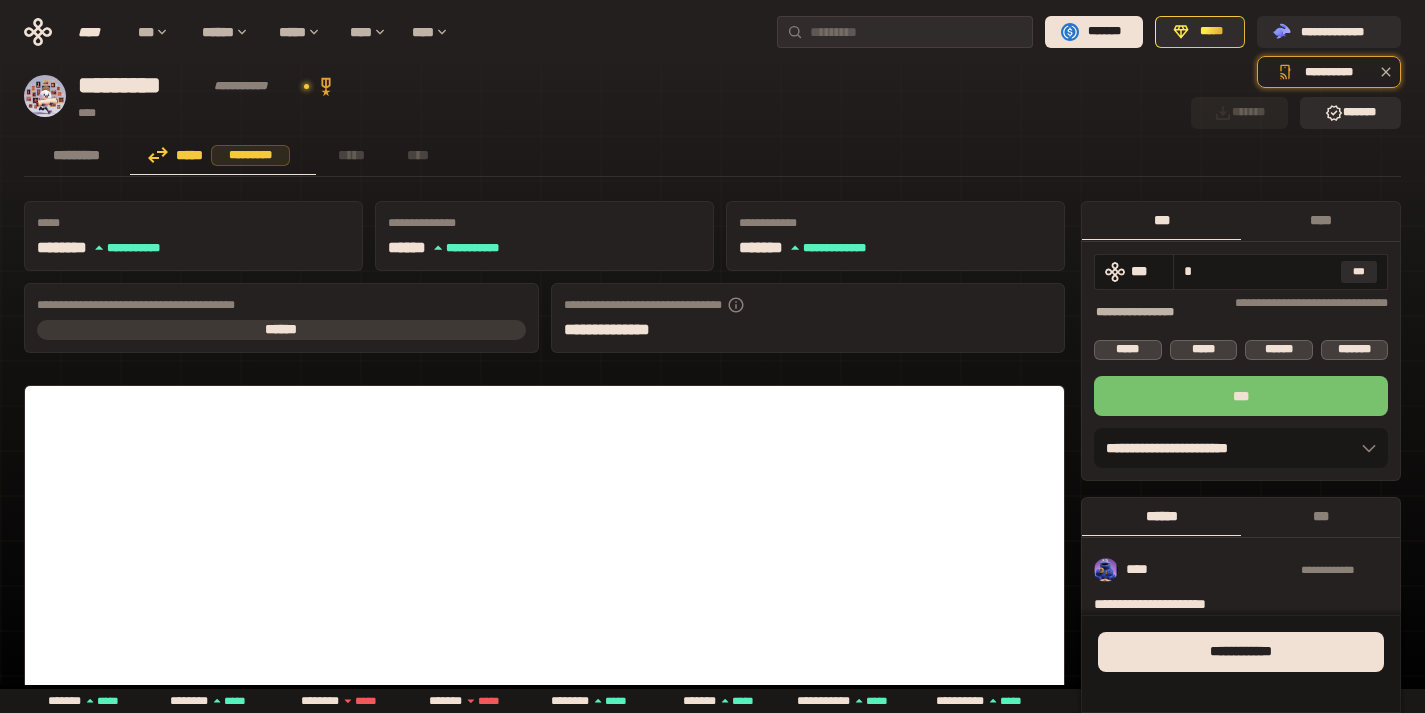 click on "***" at bounding box center [1241, 396] 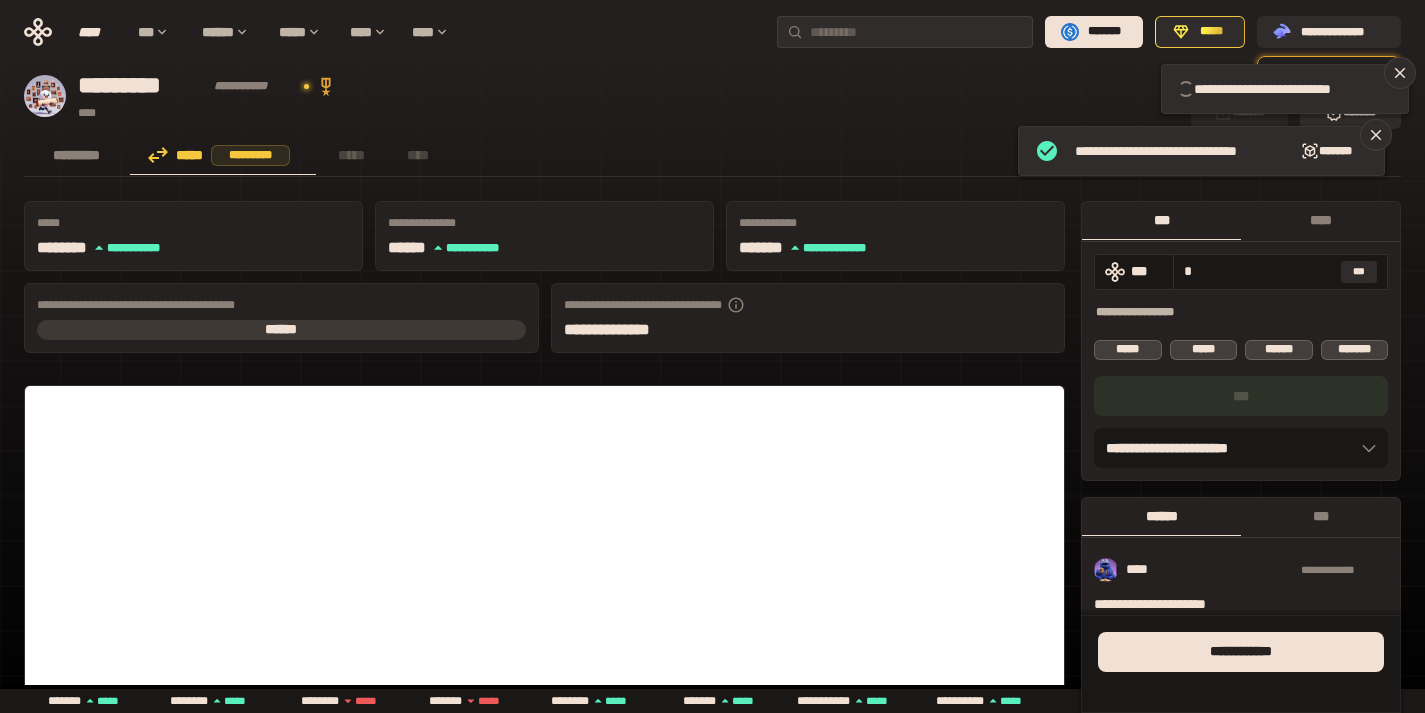type 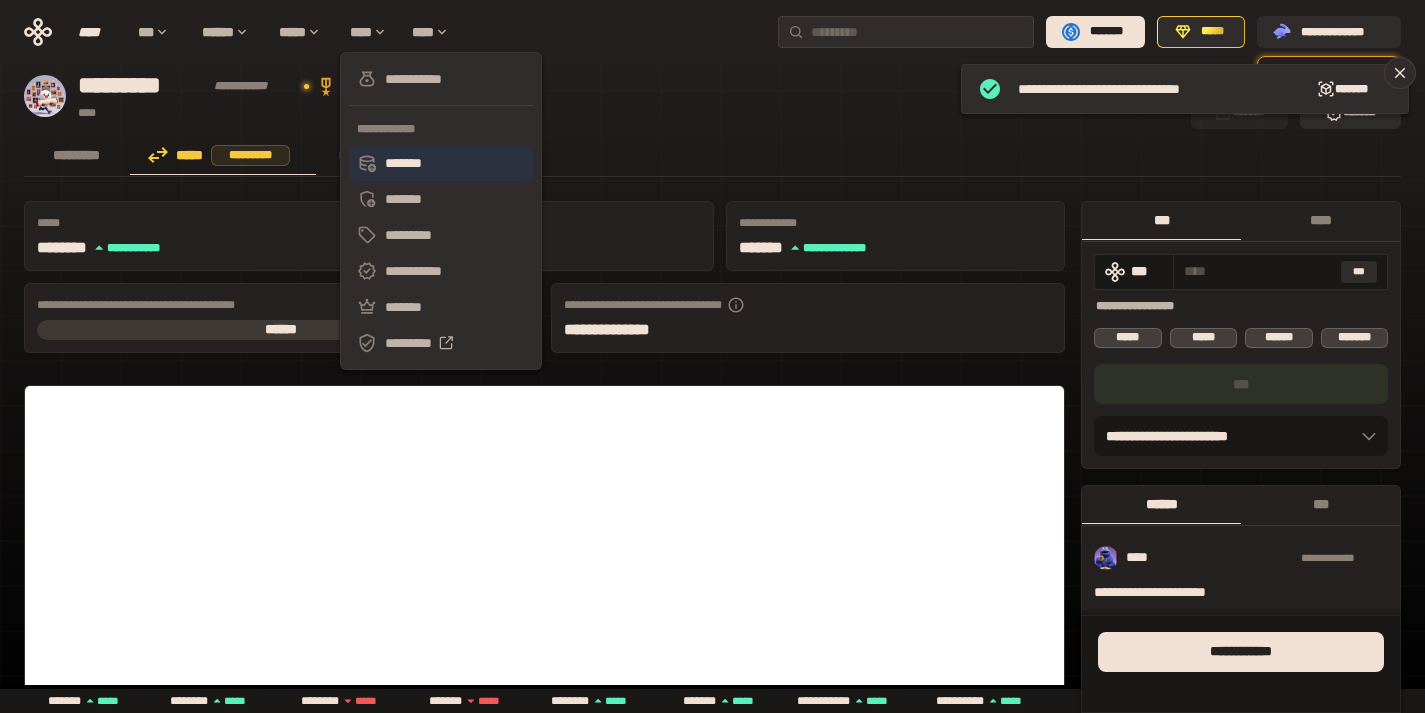 click on "*******" at bounding box center (441, 163) 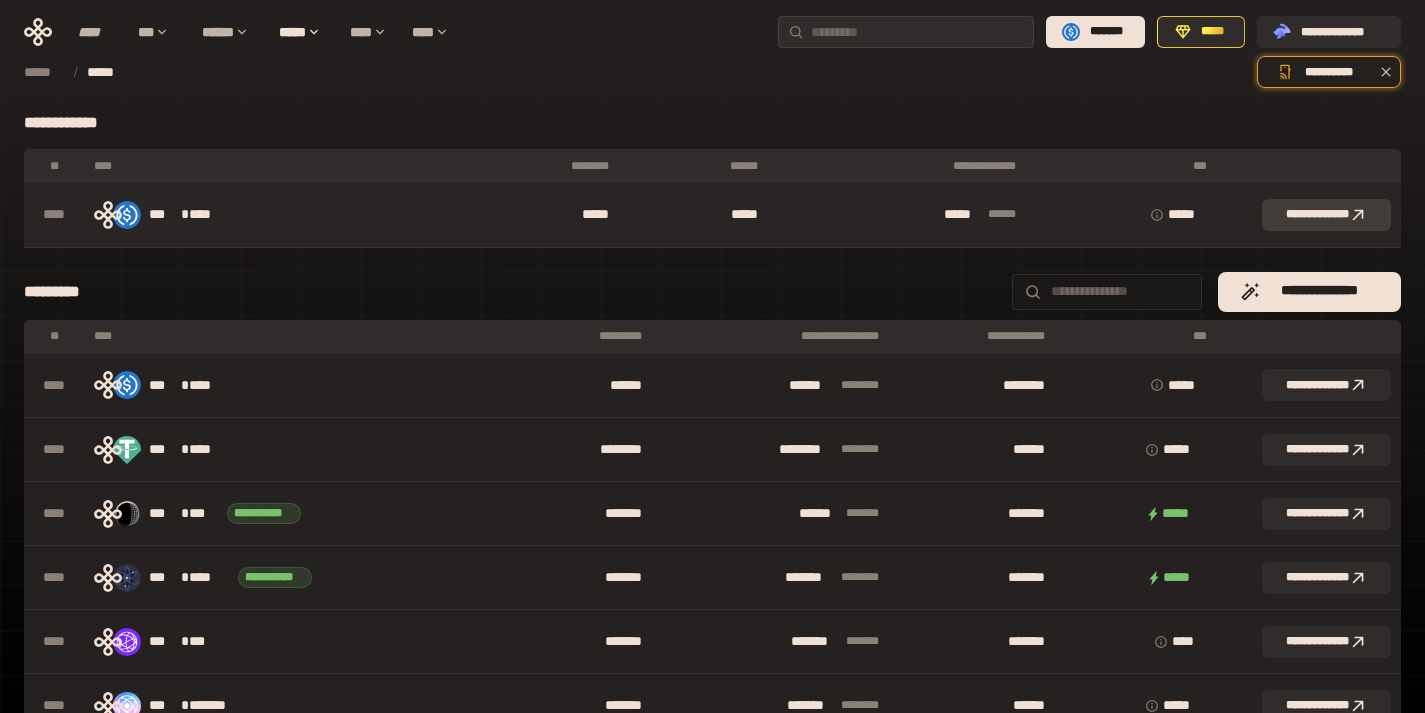 click on "**********" at bounding box center [1326, 215] 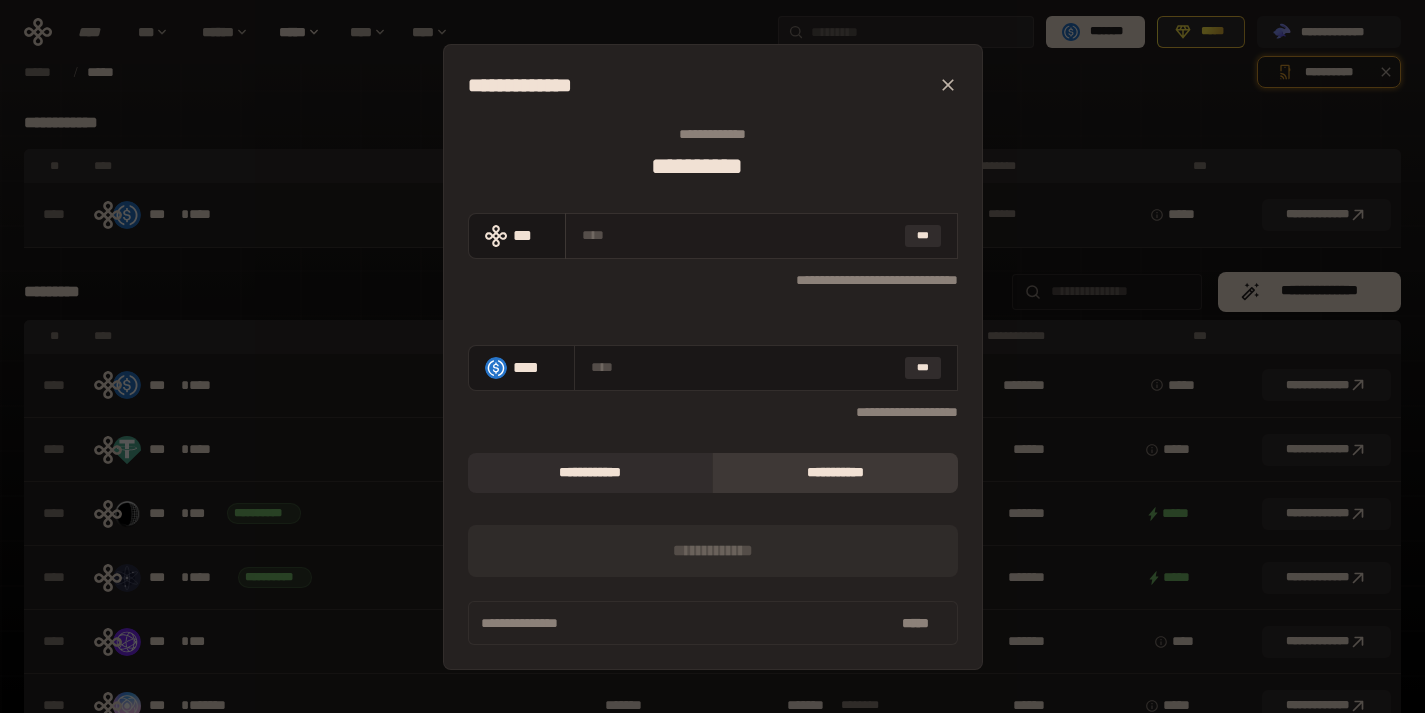 click at bounding box center [739, 235] 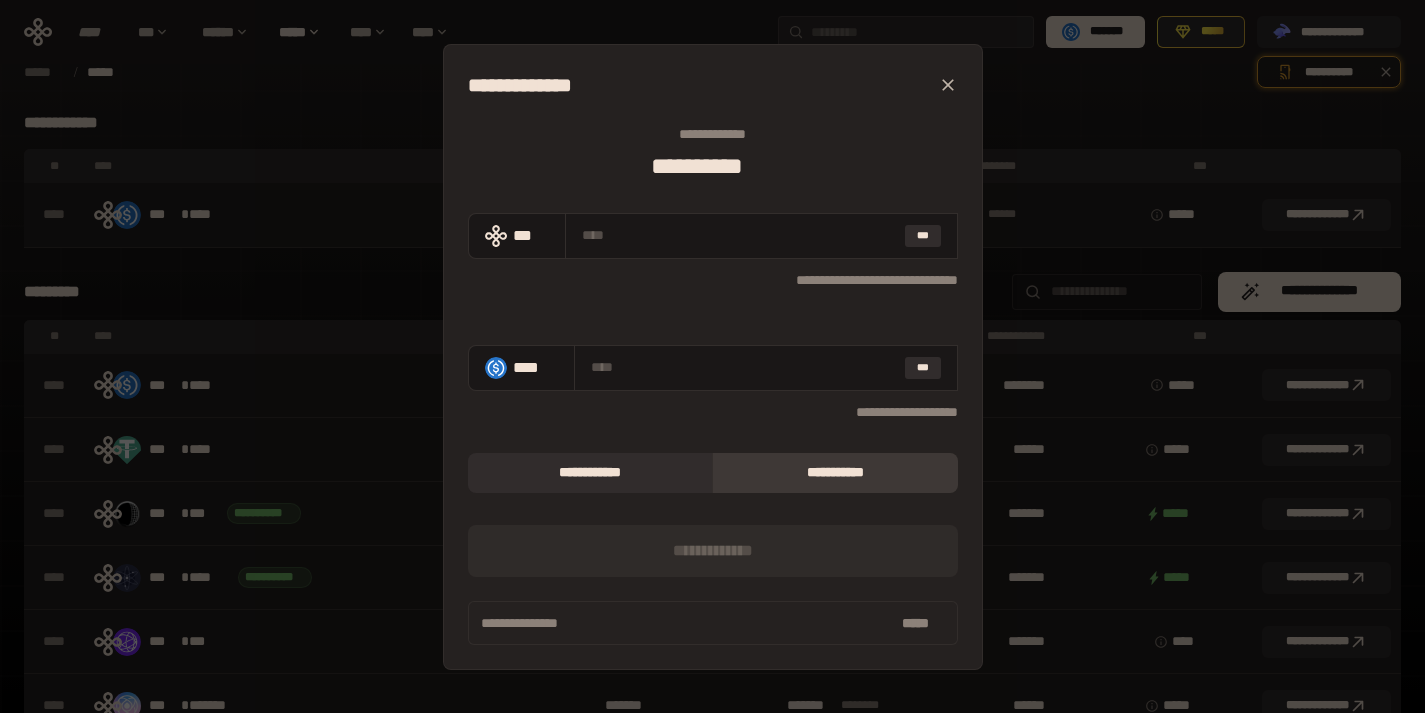 drag, startPoint x: 192, startPoint y: 197, endPoint x: 211, endPoint y: 178, distance: 26.870058 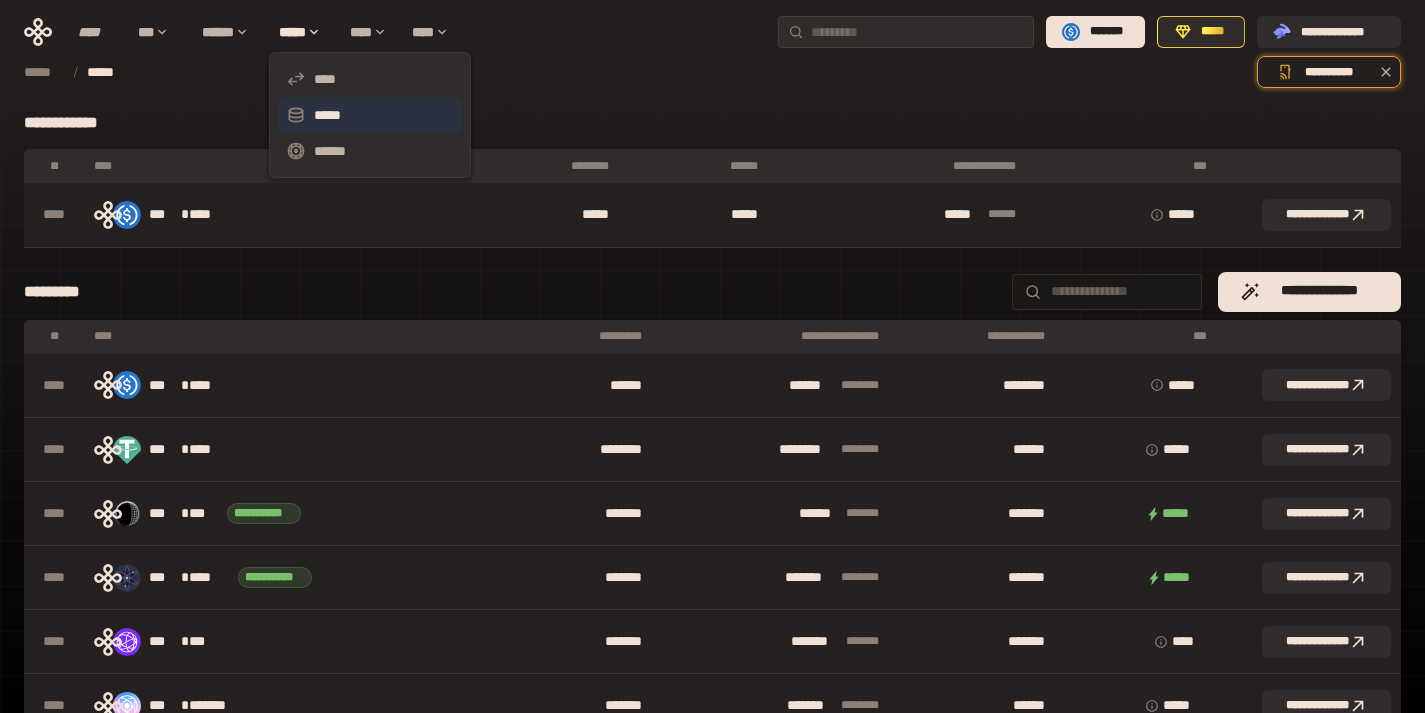 click on "*****" at bounding box center (370, 115) 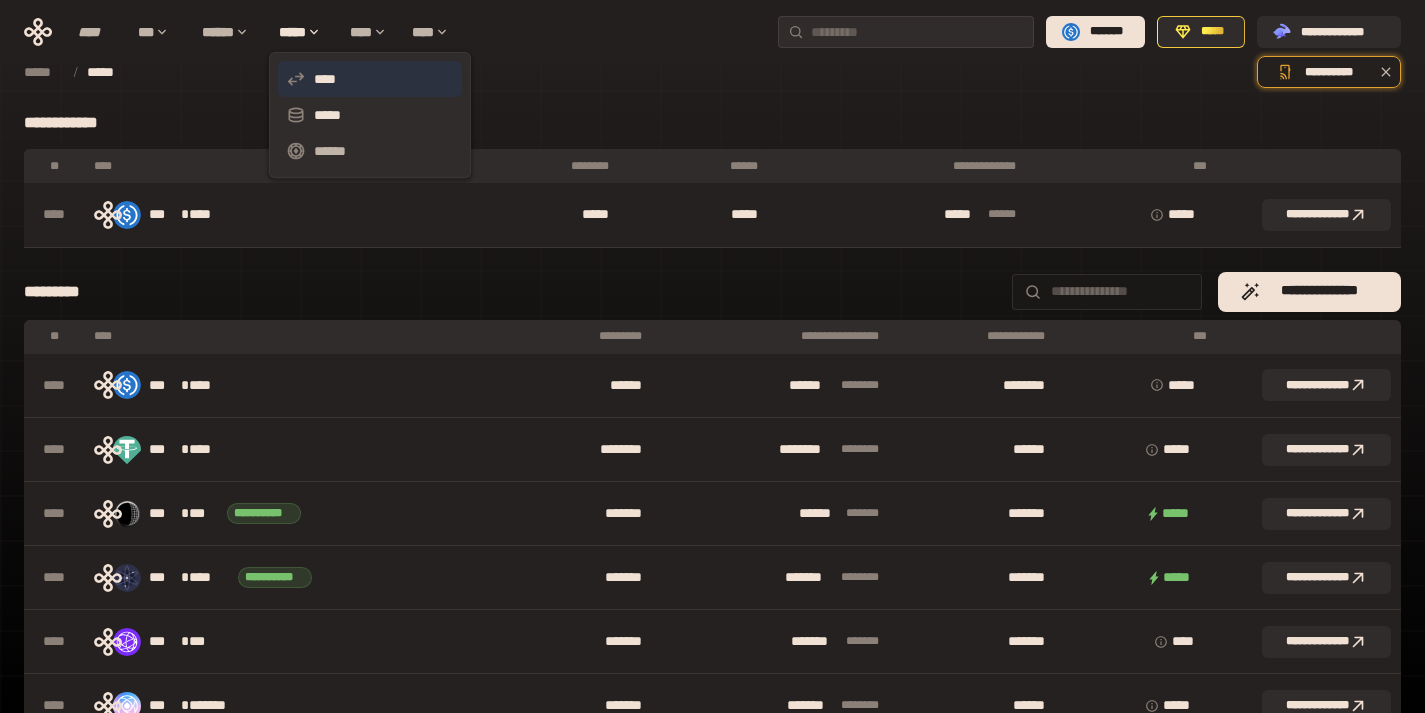 click on "****" at bounding box center (370, 79) 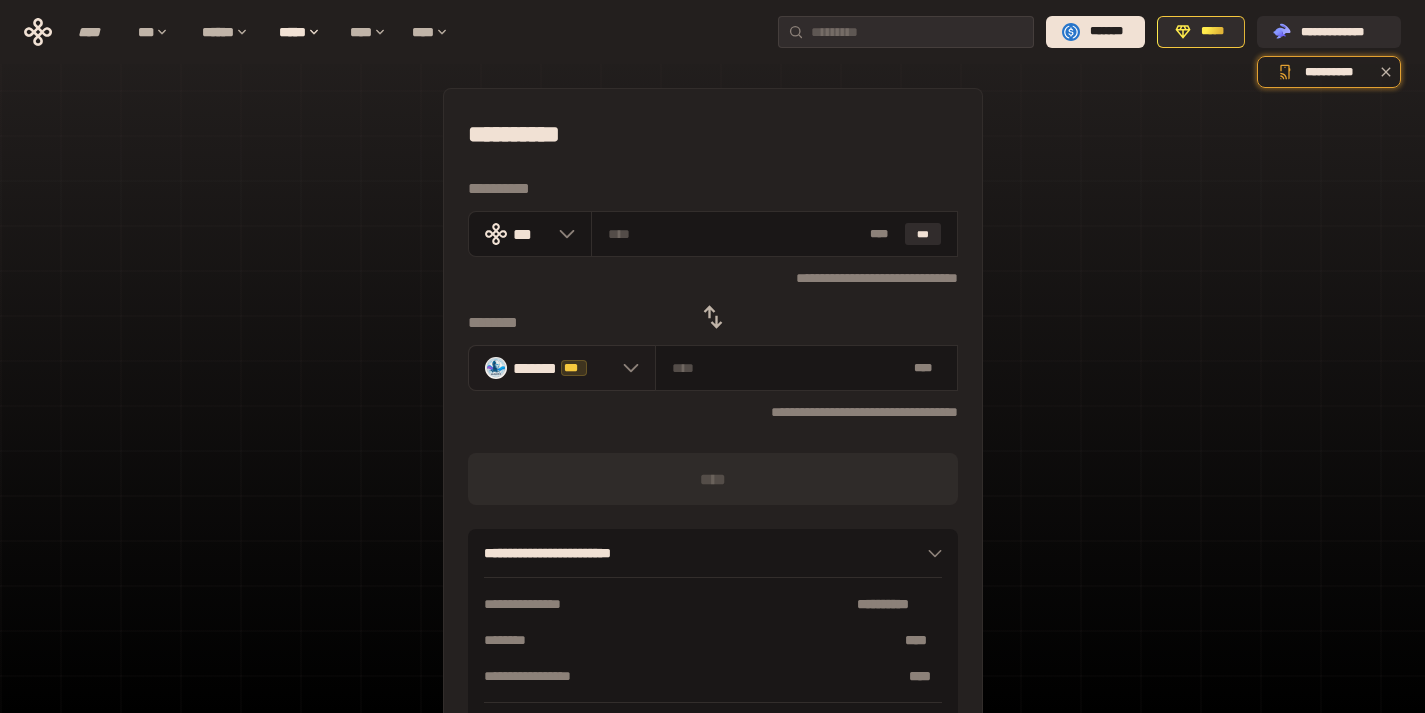 click 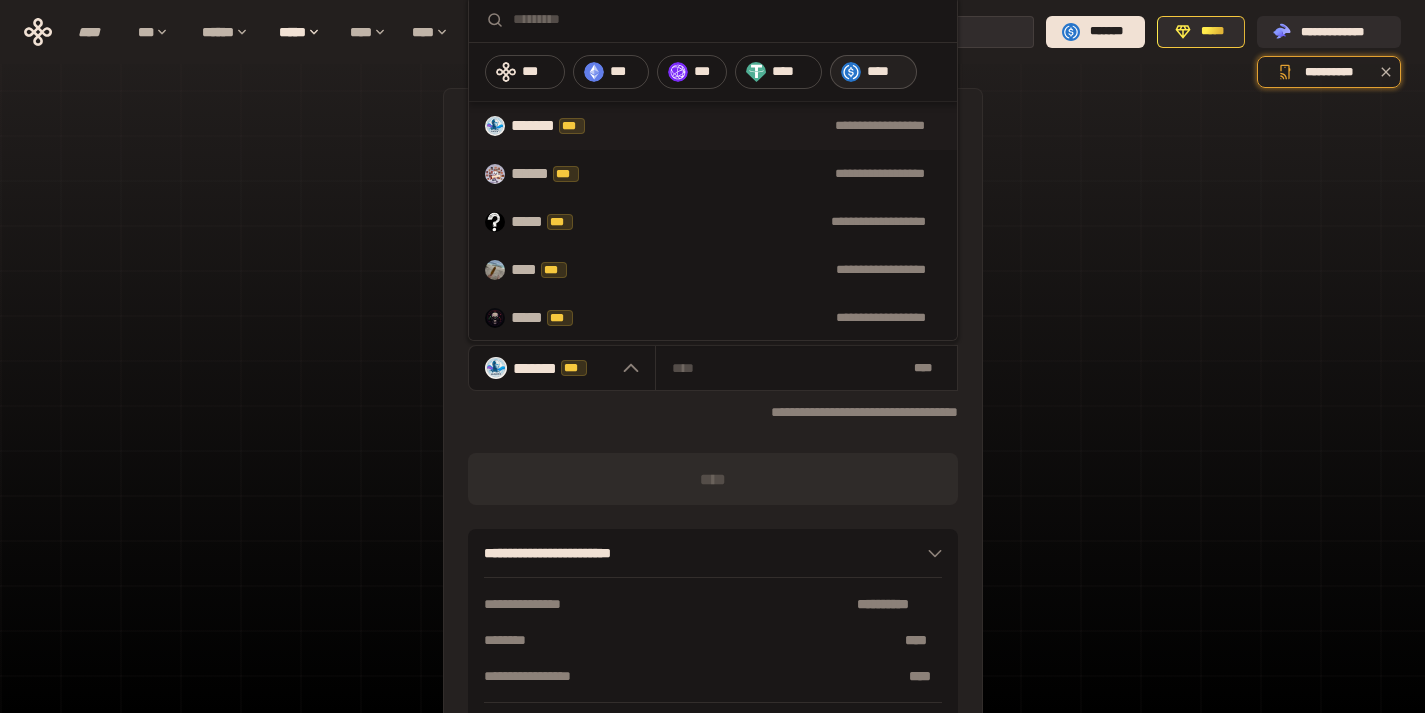 click at bounding box center [851, 72] 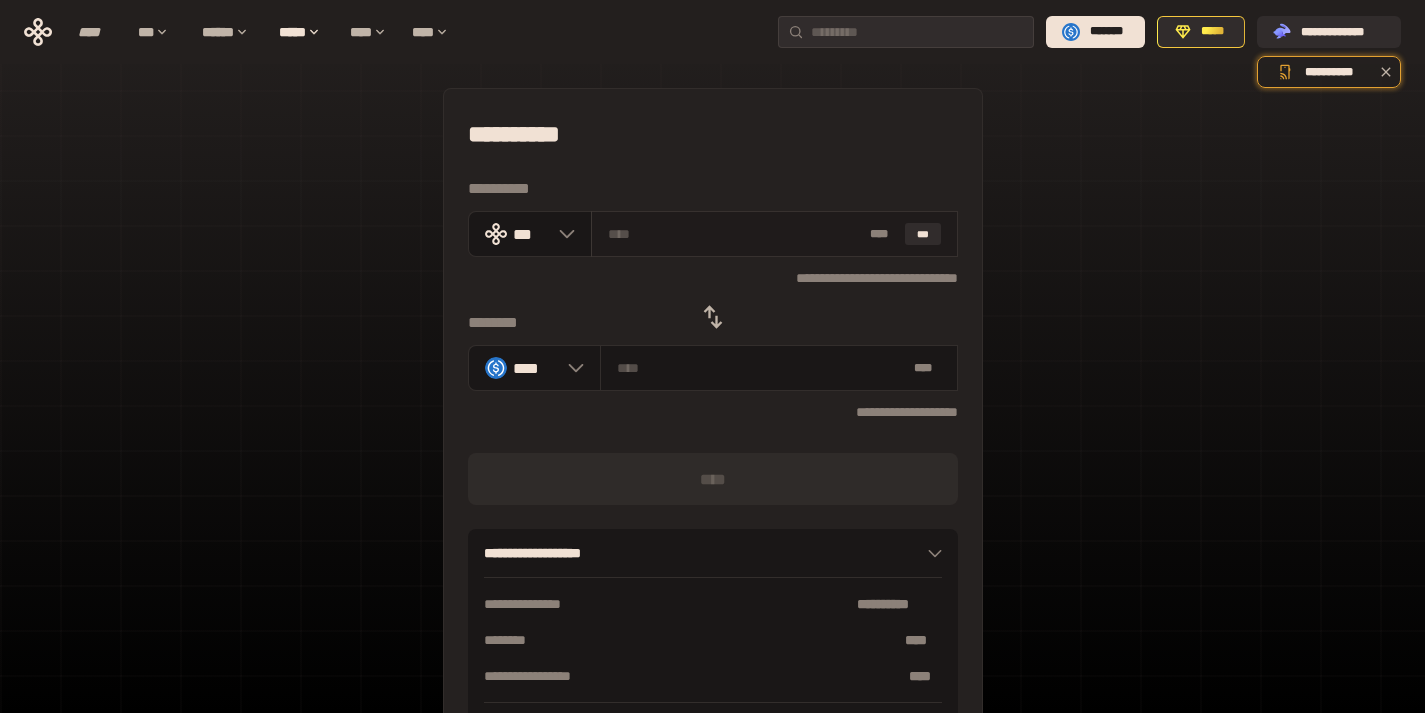 click at bounding box center [735, 234] 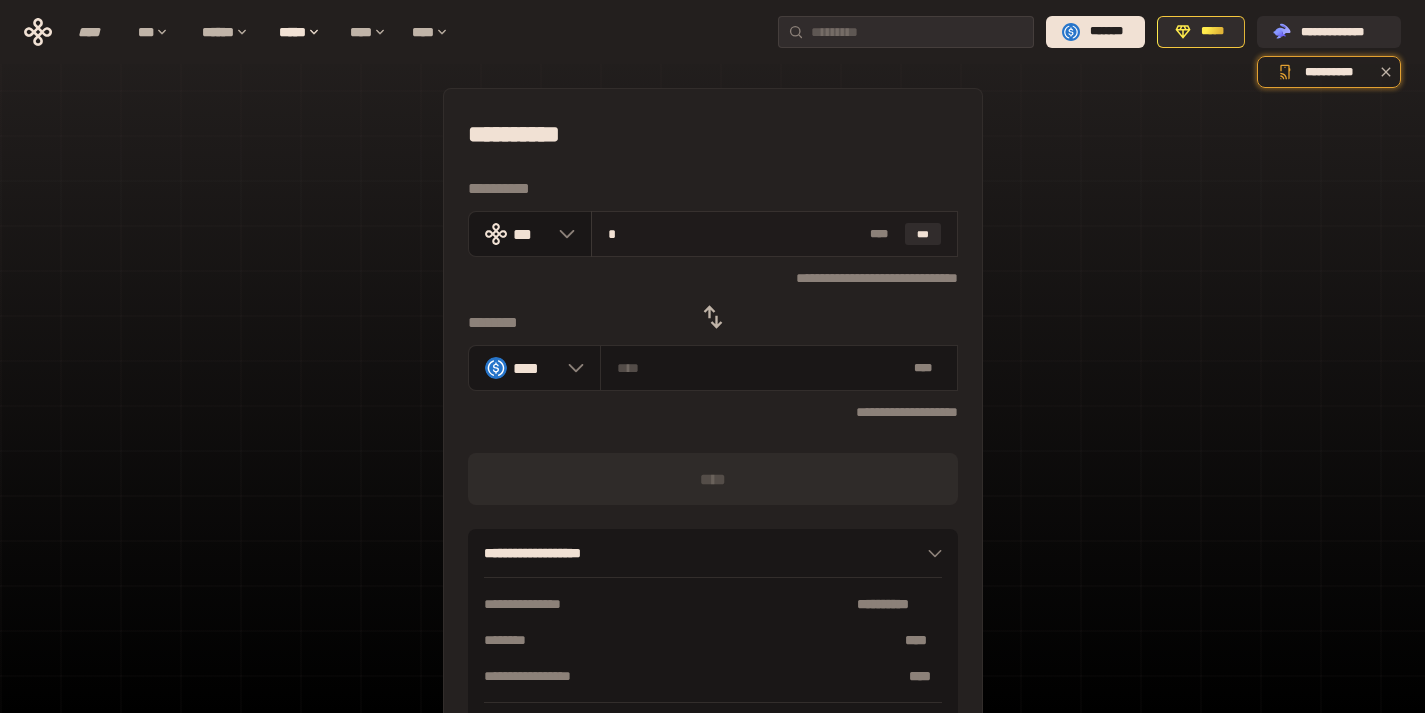 type on "********" 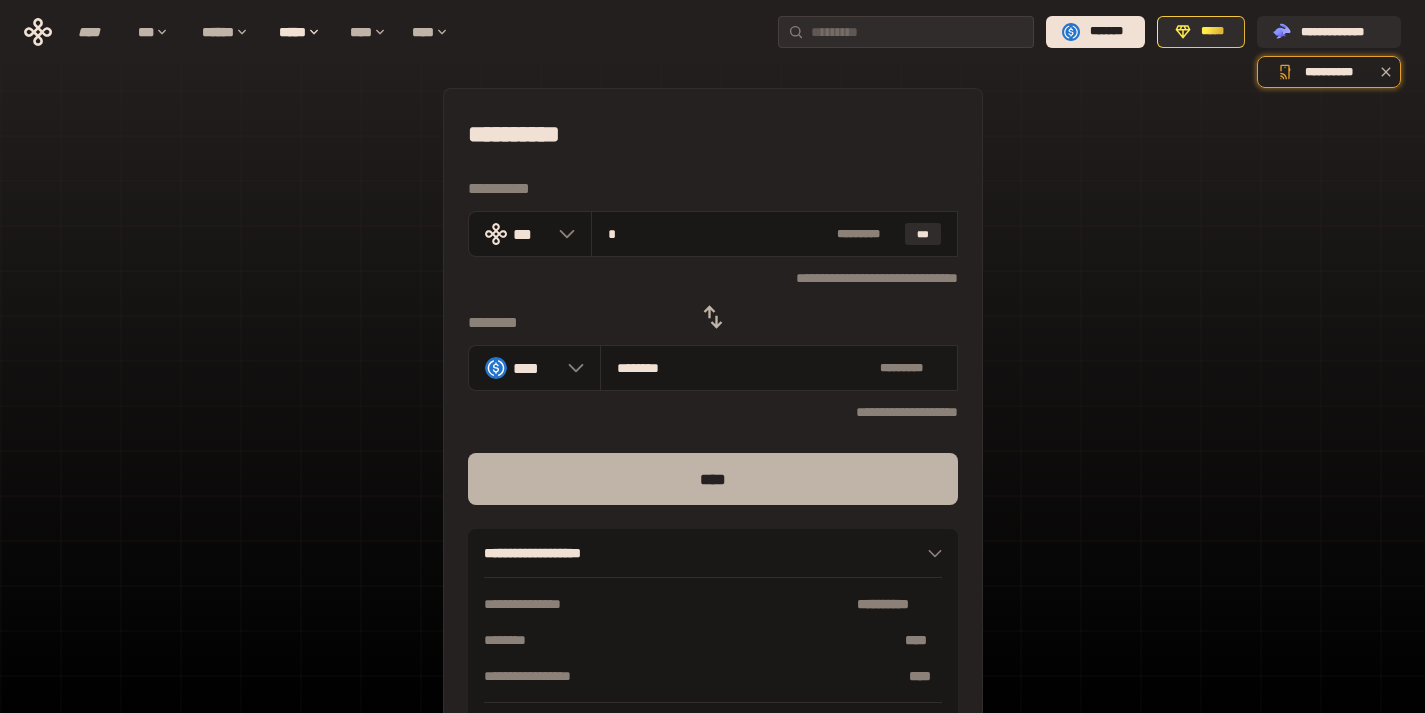 type on "*" 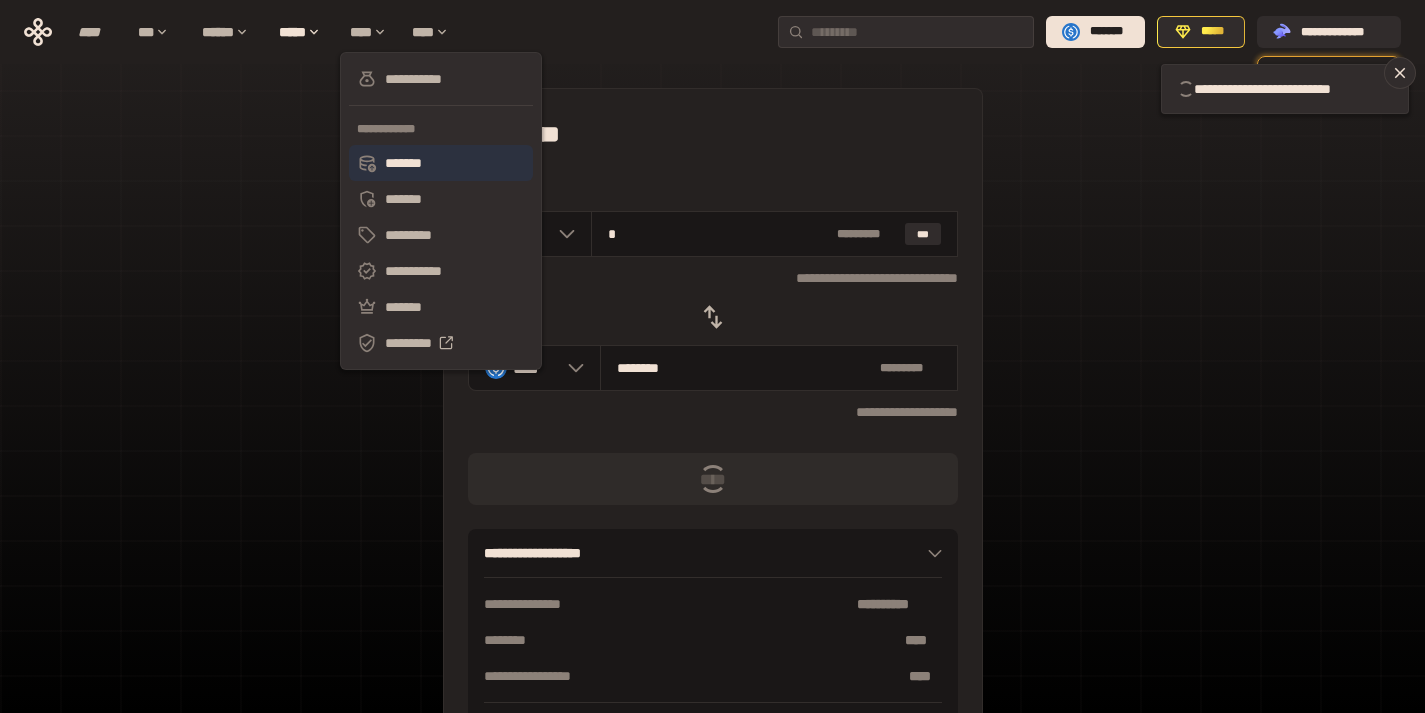 click on "*******" at bounding box center (441, 163) 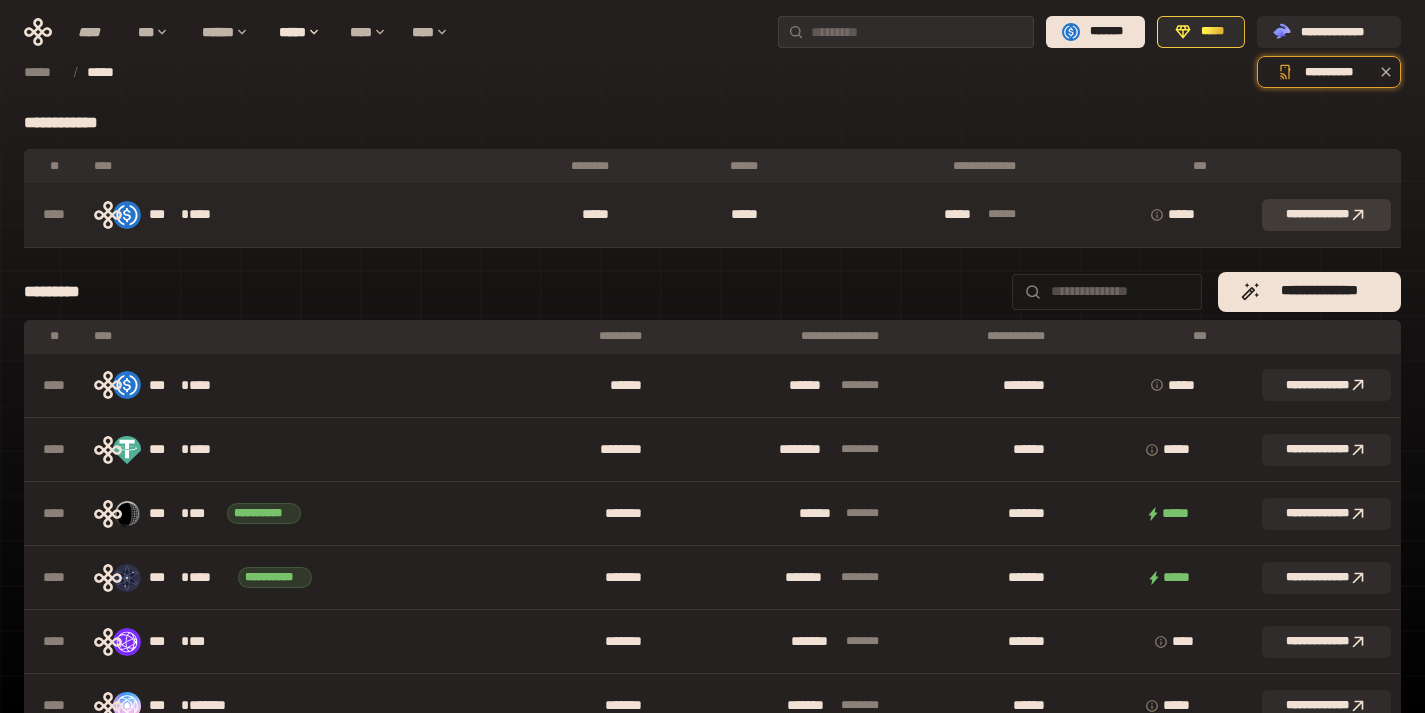 click on "**********" at bounding box center [1326, 215] 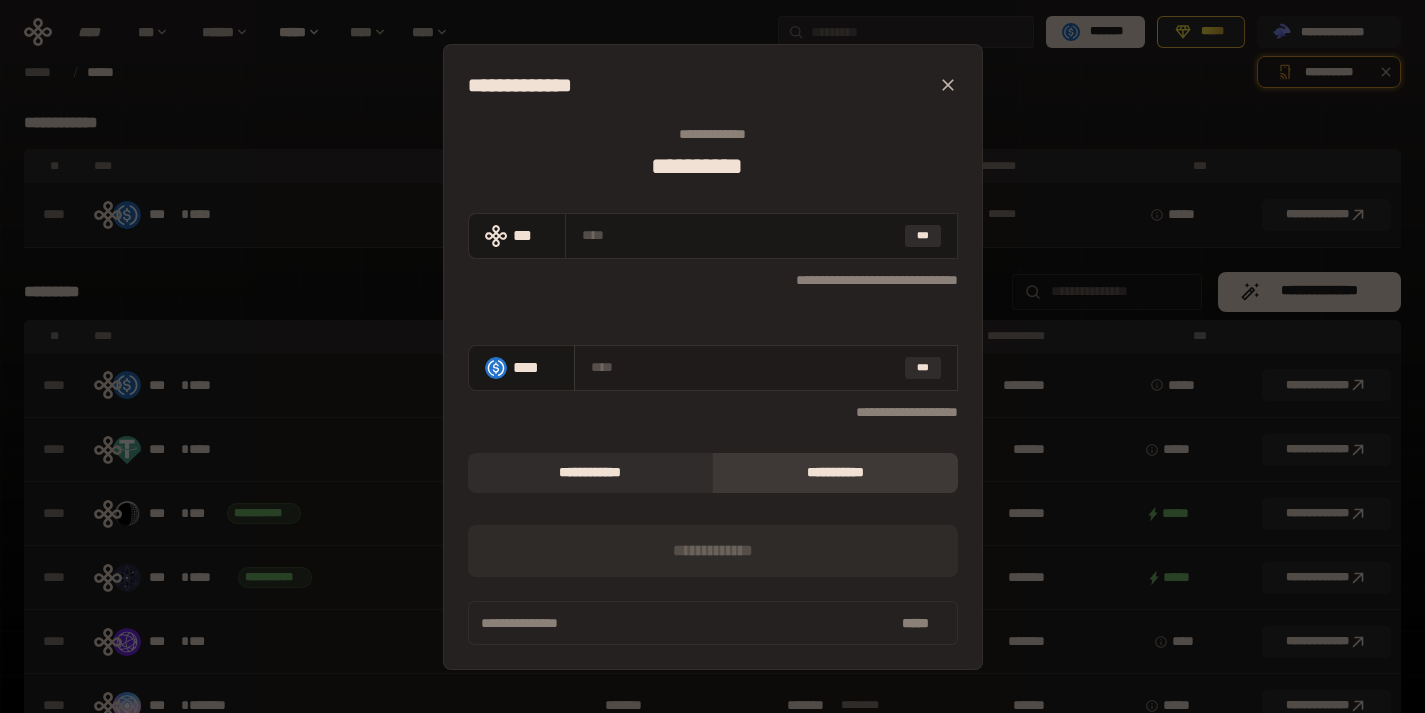 click at bounding box center [744, 367] 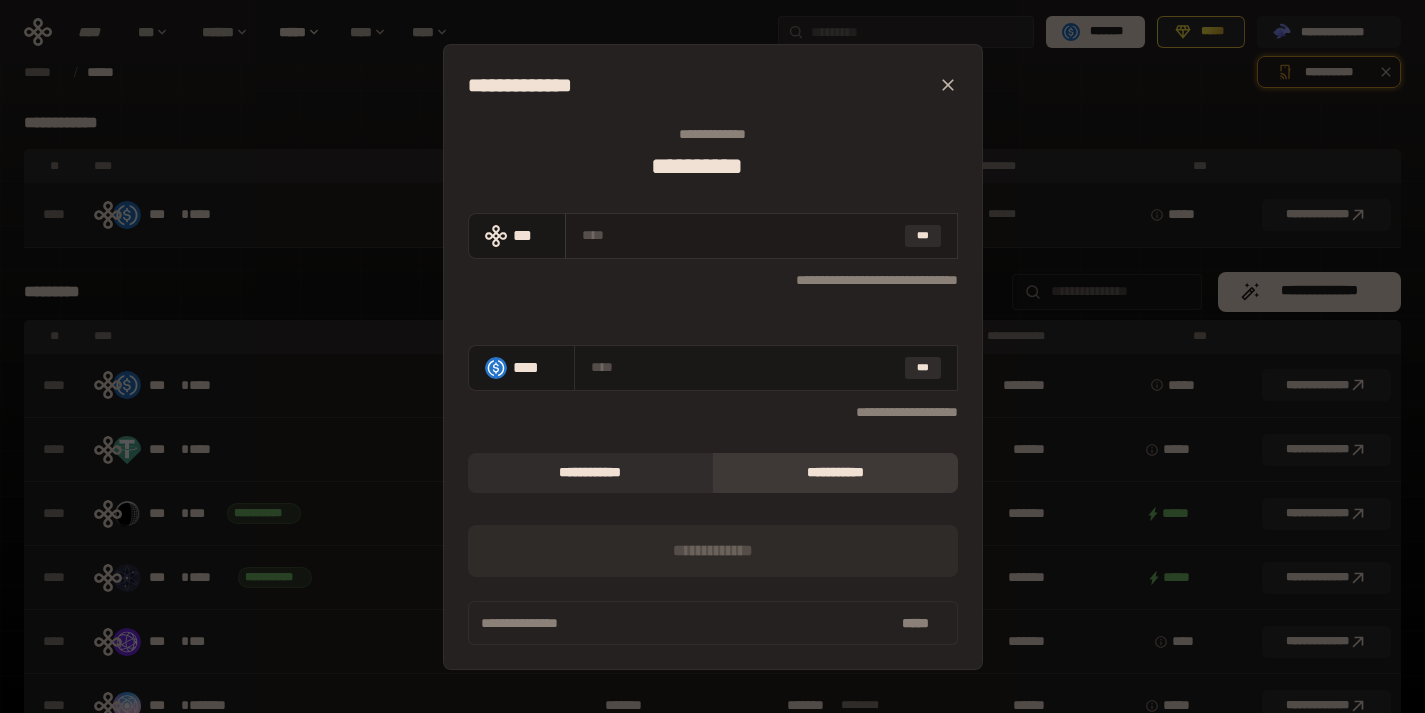 click on "***" at bounding box center (761, 236) 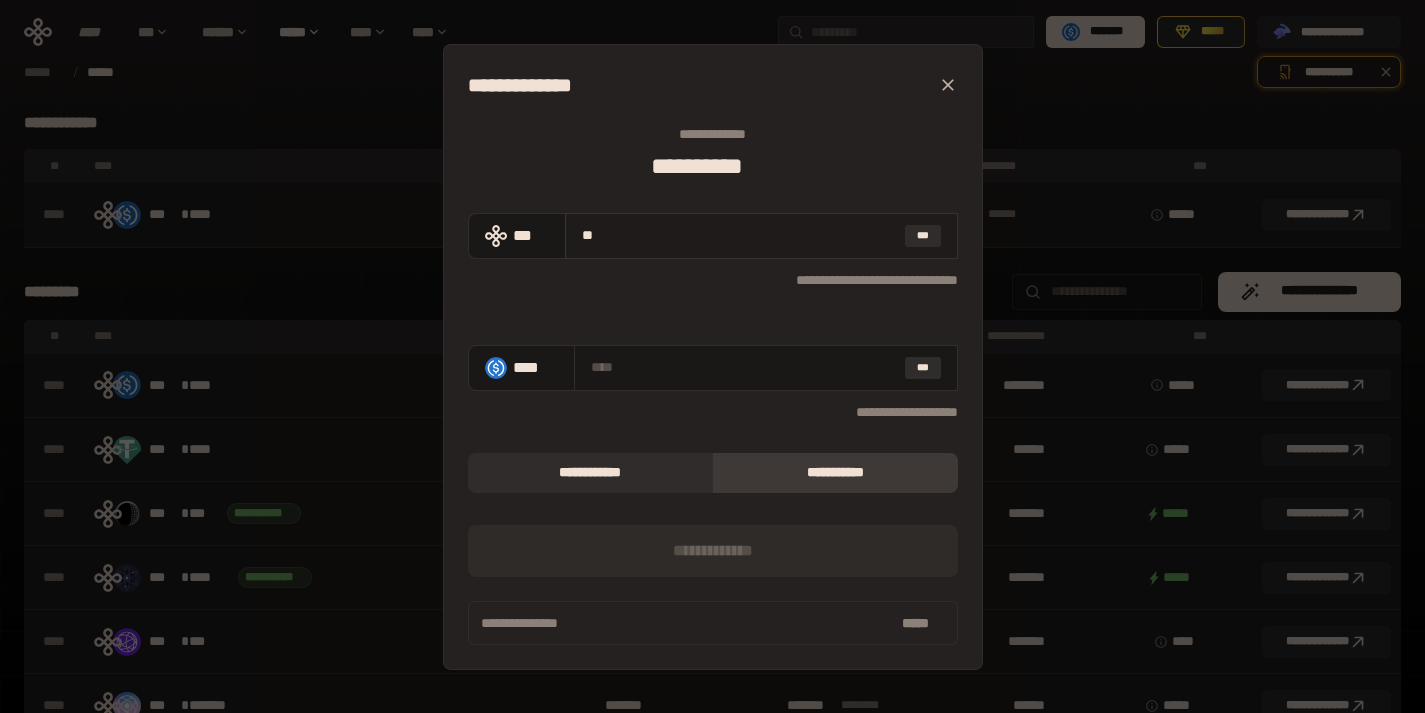 type on "***" 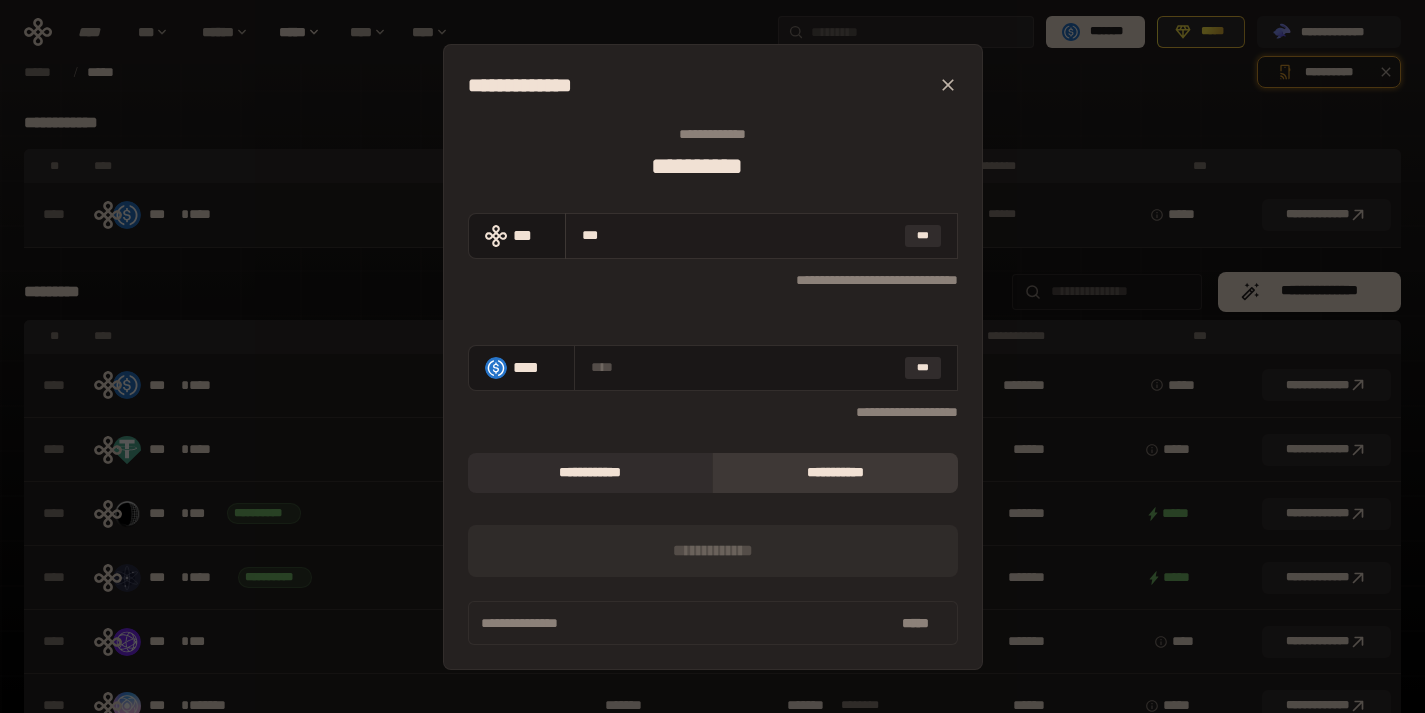 type on "**********" 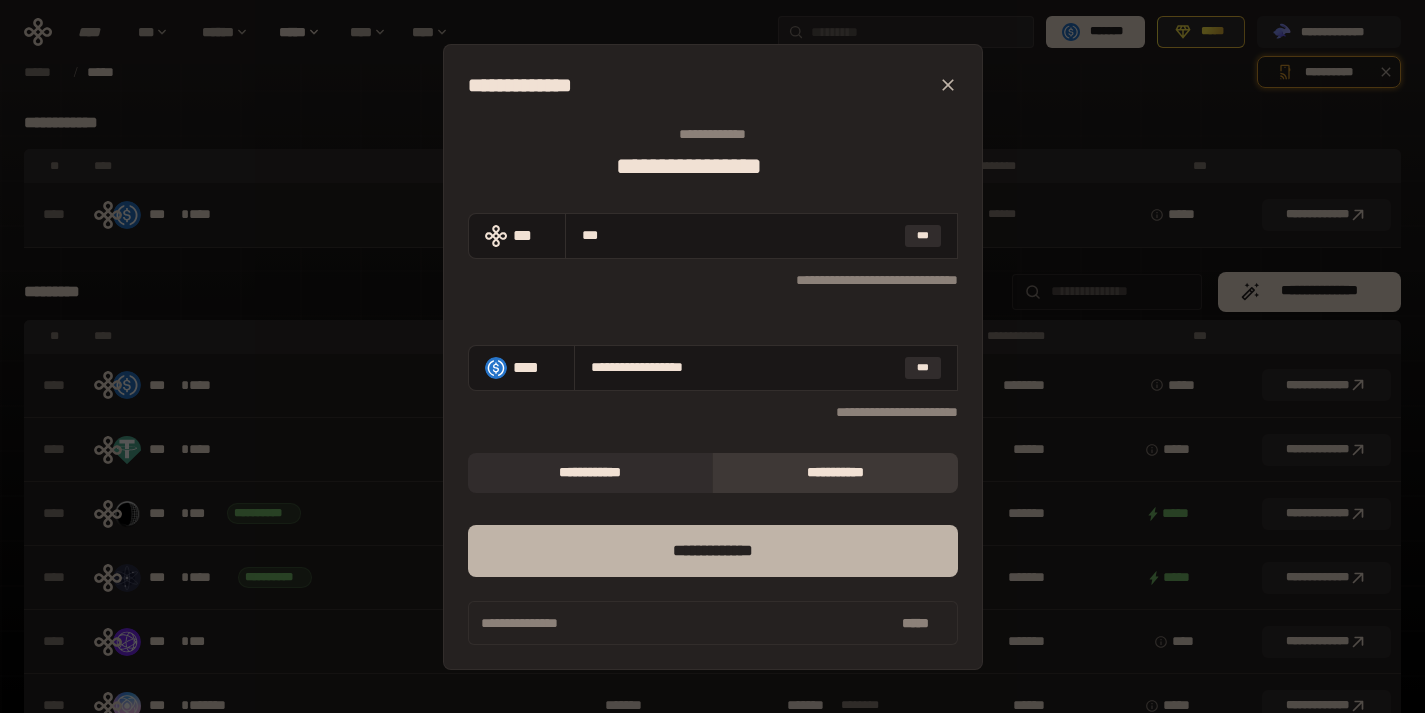 type on "***" 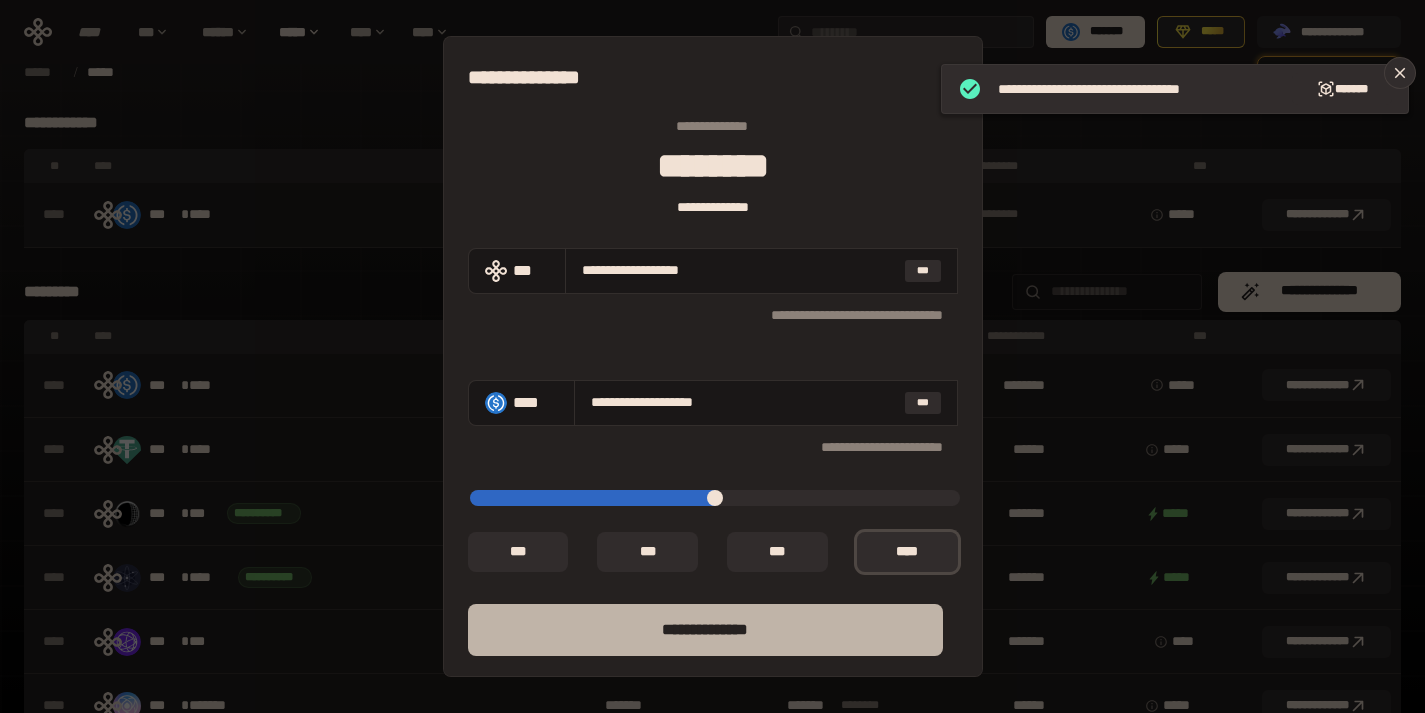 click on "**** *********" at bounding box center [705, 630] 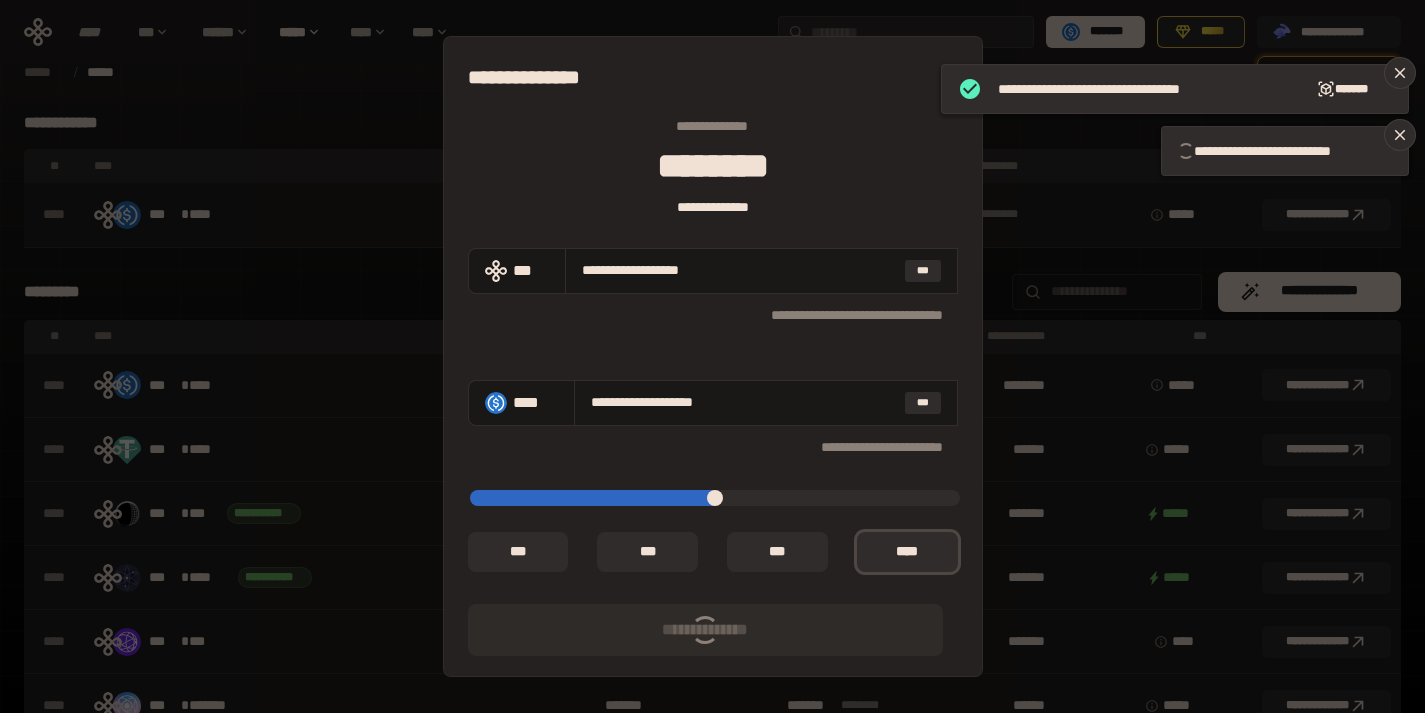 click on "[FIRST] [LAST] [STREET] [CITY] [STATE] [ZIP] [COUNTRY] [EMAIL] [PHONE] [BIRTHDATE] [AGE] [GENDER] [MARITAL_STATUS] [OCCUPATION] [NATIONALITY] [PASSPORT_NUMBER] [DRIVER_LICENSE] [CREDIT_CARD]" at bounding box center (712, 356) 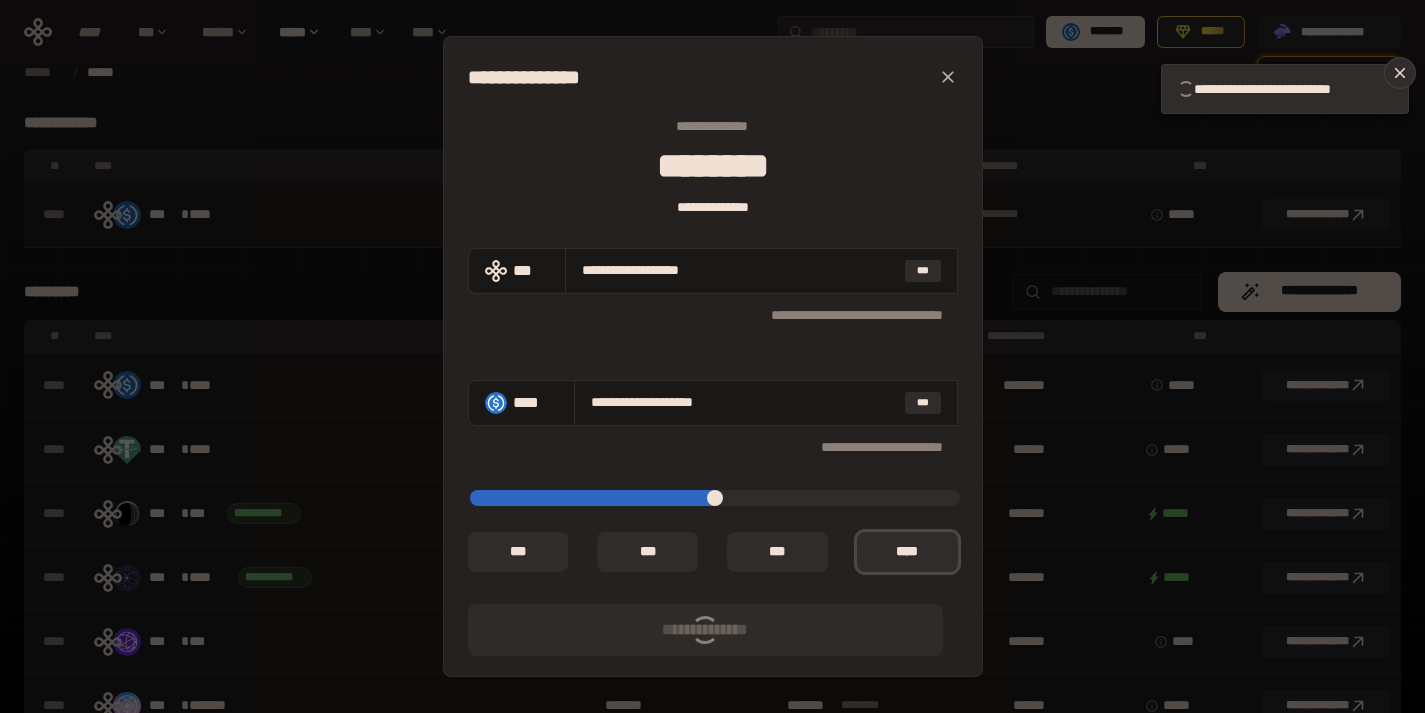 click 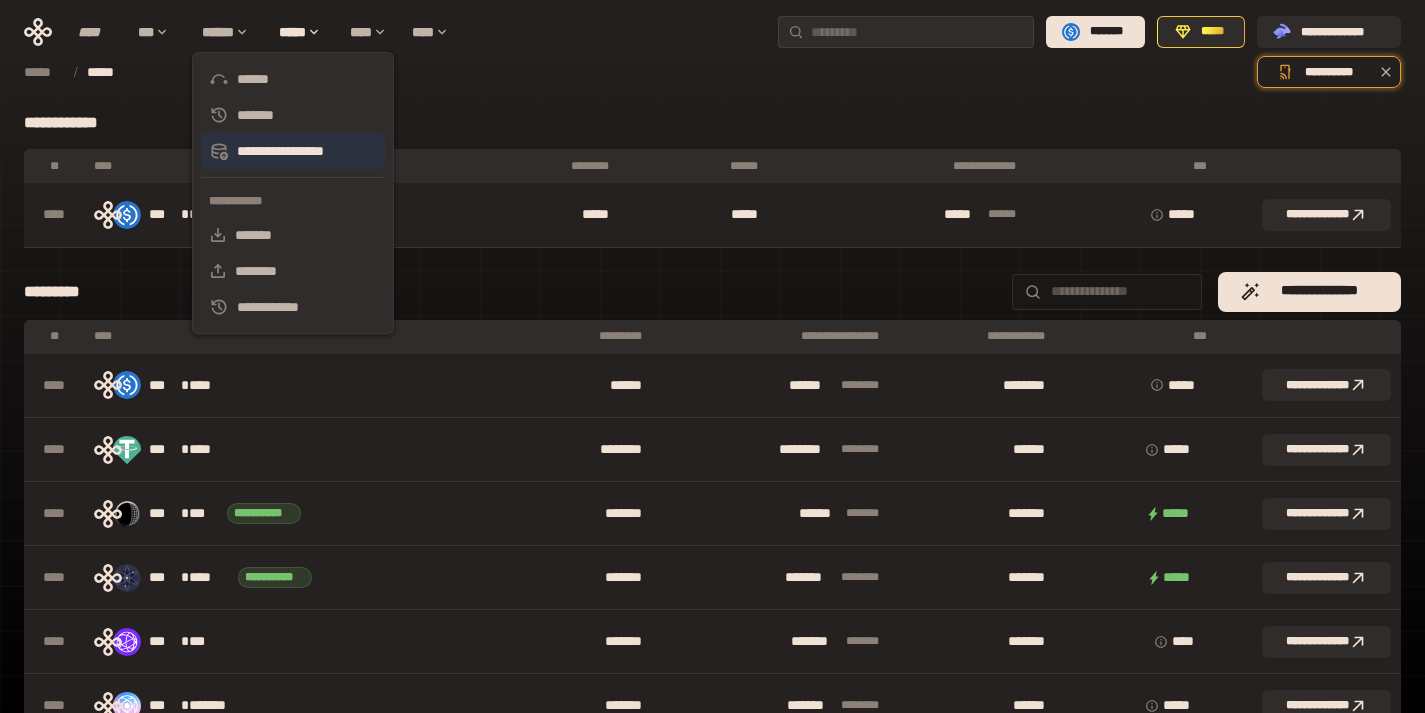click on "**********" at bounding box center [293, 151] 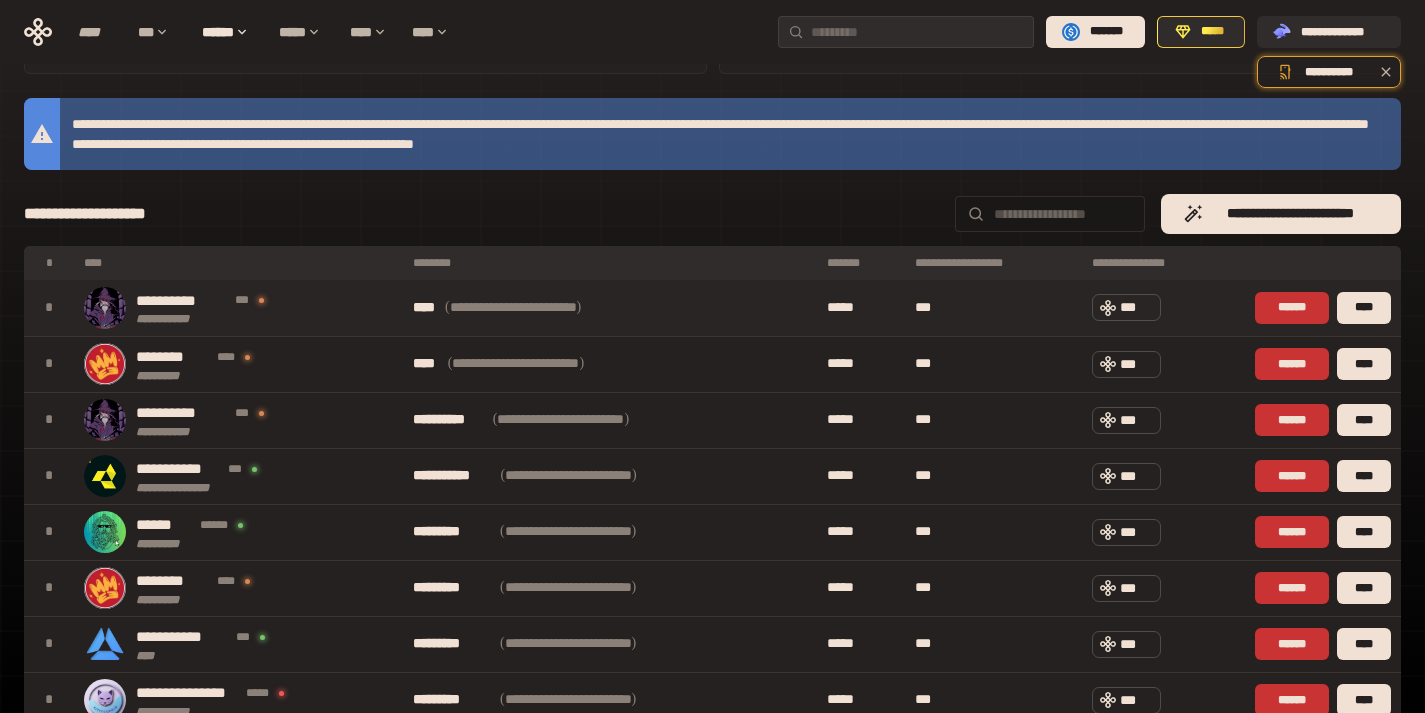 scroll, scrollTop: 100, scrollLeft: 0, axis: vertical 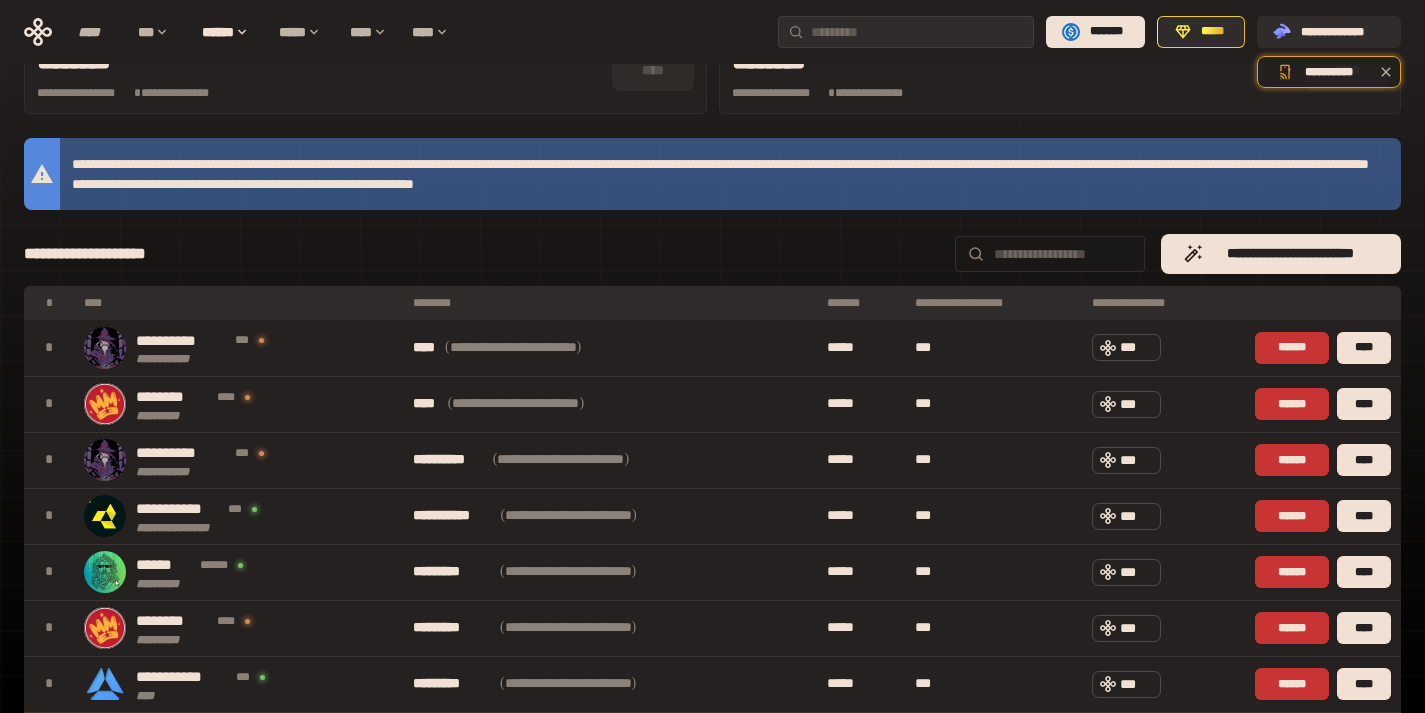 click on "[FIRST] [LAST] [STREET] [CITY] [STATE] [ZIP] [COUNTRY] [EMAIL] [PHONE] [BIRTHDATE] [AGE] [GENDER] [MARITAL_STATUS] [OCCUPATION] [NATIONALITY] [PASSPORT_NUMBER] [DRIVER_LICENSE] [CREDIT_CARD] [FIRST] [LAST] [STREET] [CITY] [STATE] [ZIP] [COUNTRY] [EMAIL] [PHONE] [BIRTHDATE] [AGE] [GENDER] [MARITAL_STATUS] [OCCUPATION] [NATIONALITY] [PASSPORT_NUMBER] [DRIVER_LICENSE] [CREDIT_CARD] [FIRST] [LAST] [STREET] [CITY] [STATE] [ZIP] [COUNTRY] [EMAIL] [PHONE] [BIRTHDATE] [AGE] [GENDER] [MARITAL_STATUS] [OCCUPATION] [NATIONALITY] [PASSPORT_NUMBER] [DRIVER_LICENSE] [CREDIT_CARD] [FIRST] [LAST] [STREET] [CITY] [STATE] [ZIP] [COUNTRY] [EMAIL] [PHONE] [BIRTHDATE] [AGE] [GENDER] [MARITAL_STATUS] [OCCUPATION] [NATIONALITY] [PASSPORT_NUMBER] [DRIVER_LICENSE] [CREDIT_CARD] [FIRST] [LAST] [STREET] [CITY] [STATE] [ZIP] [COUNTRY] [EMAIL] [PHONE] [BIRTHDATE] [AGE] [GENDER] [MARITAL_STATUS] [OCCUPATION] [NATIONALITY] [PASSPORT_NUMBER] [DRIVER_LICENSE] [CREDIT_CARD] [FIRST] [LAST] [STREET] [CITY] [STATE] [ZIP] [COUNTRY] [EMAIL] [PHONE] [BIRTHDATE] [AGE] [GENDER] [MARITAL_STATUS] [OCCUPATION] [NATIONALITY] [PASSPORT_NUMBER] [DRIVER_LICENSE] [CREDIT_CARD] [FIRST] [LAST] [STREET] [CITY] [STATE] [ZIP] [COUNTRY] [EMAIL] [PHONE] [BIRTHDATE] [AGE] [GENDER] [MARITAL_STATUS] [OCCUPATION] [NATIONALITY] [PASSPORT_NUMBER] [DRIVER_LICENSE] [CREDIT_CARD] [FIRST] [LAST] [STREET] [CITY] [STATE] [ZIP] [COUNTRY] [EMAIL] [PHONE] [BIRTHDATE] [AGE] [GENDER] [MARITAL_STATUS] [OCCUPATION] [NATIONALITY] [PASSPORT_NUMBER] [DRIVER_LICENSE] [CREDIT_CARD] [FIRST] [LAST] [STREET] [CITY] [STATE] [ZIP] [COUNTRY] [EMAIL] [PHONE] [BIRTHDATE] [AGE] [GENDER] [MARITAL_STATUS] [OCCUPATION] [NATIONALITY] [PASSPORT_NUMBER] [DRIVER_LICENSE] [CREDIT_CARD]" at bounding box center [712, 625] 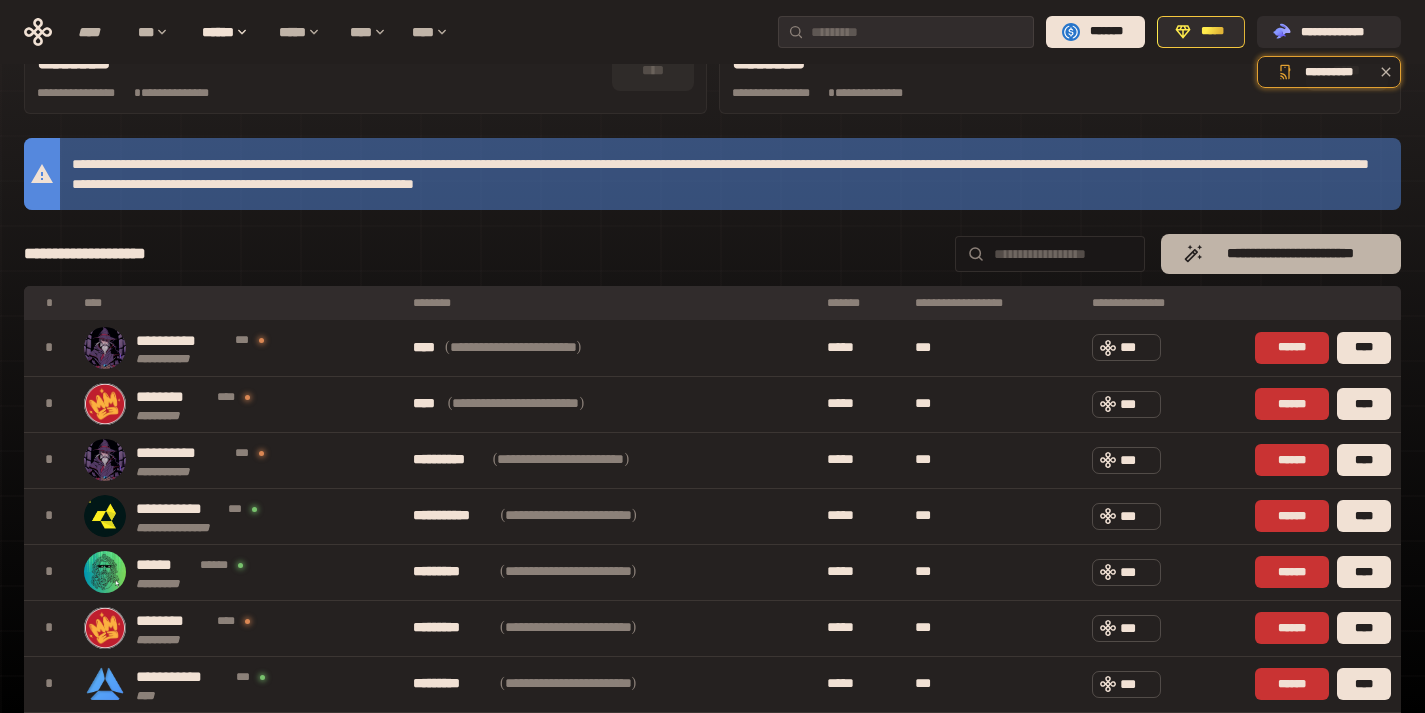 click on "**********" at bounding box center (1291, 254) 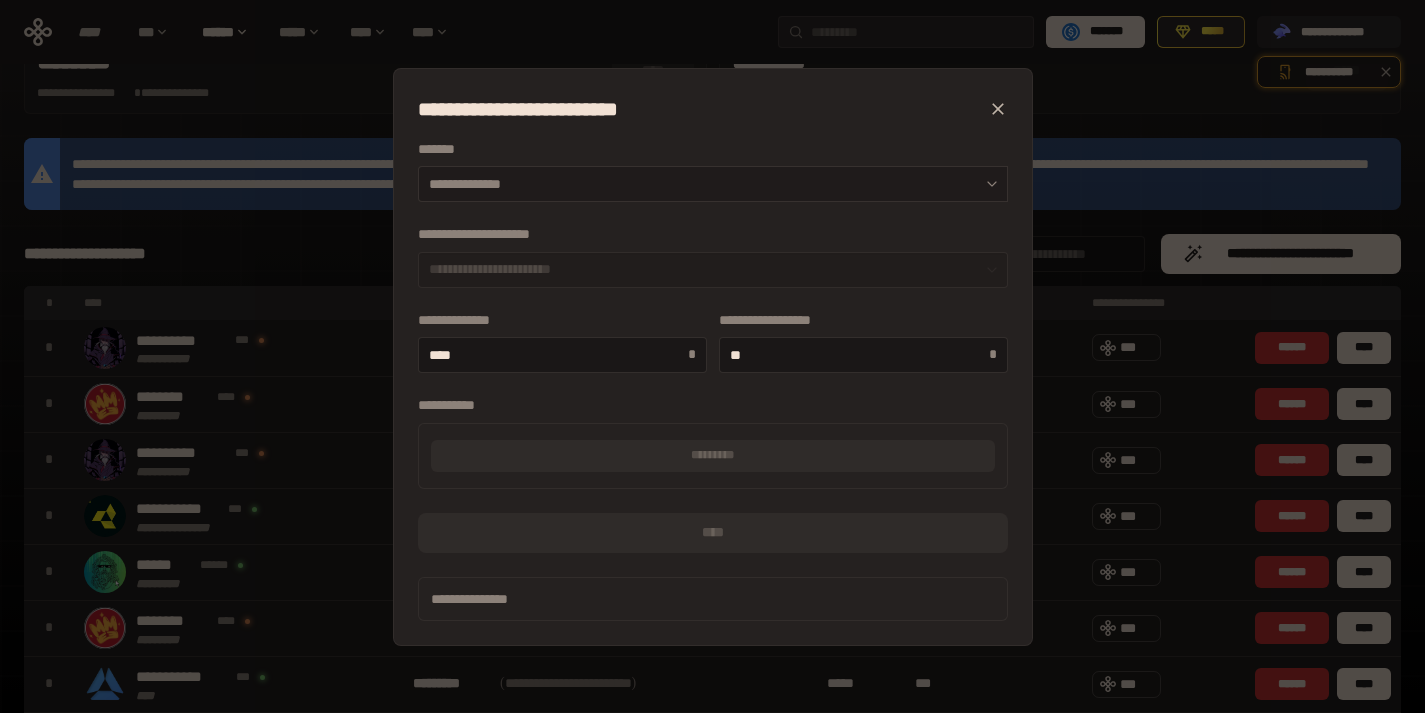 click on "**********" at bounding box center (713, 184) 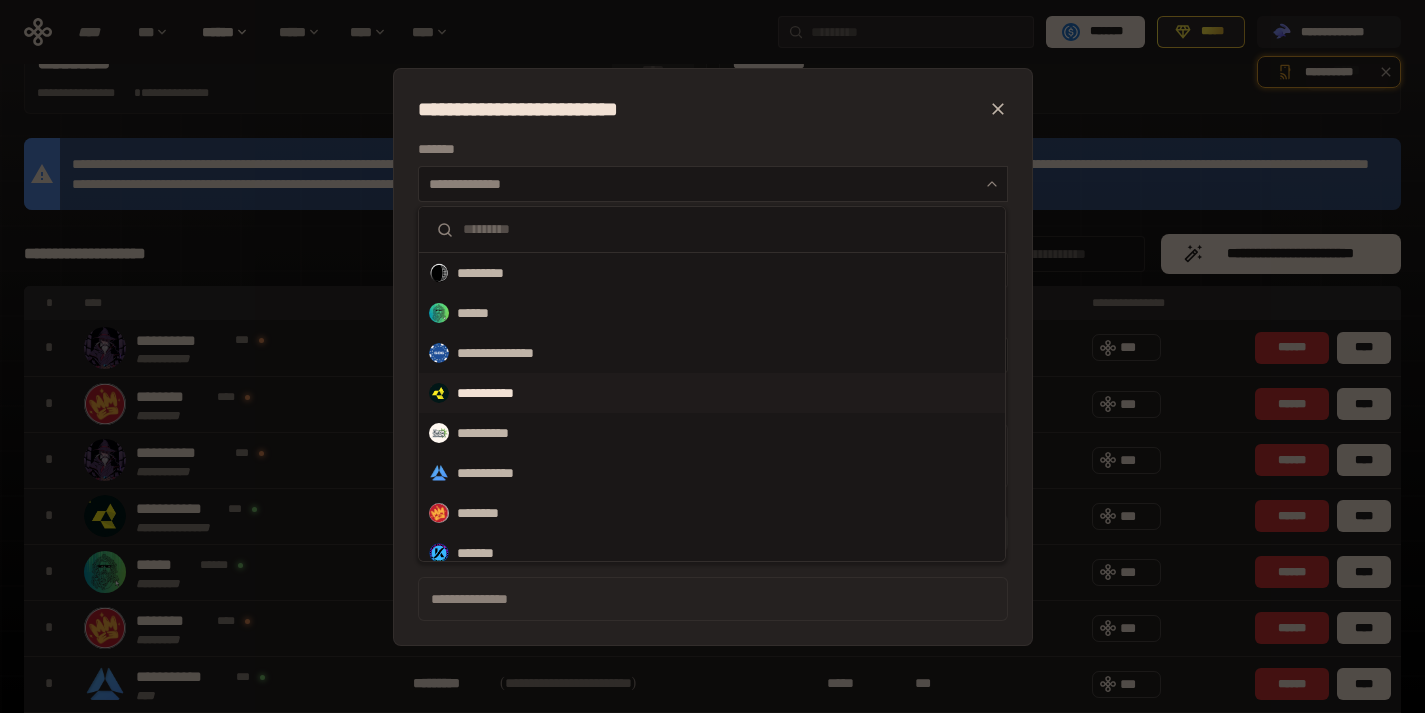 click on "**********" at bounding box center [712, 393] 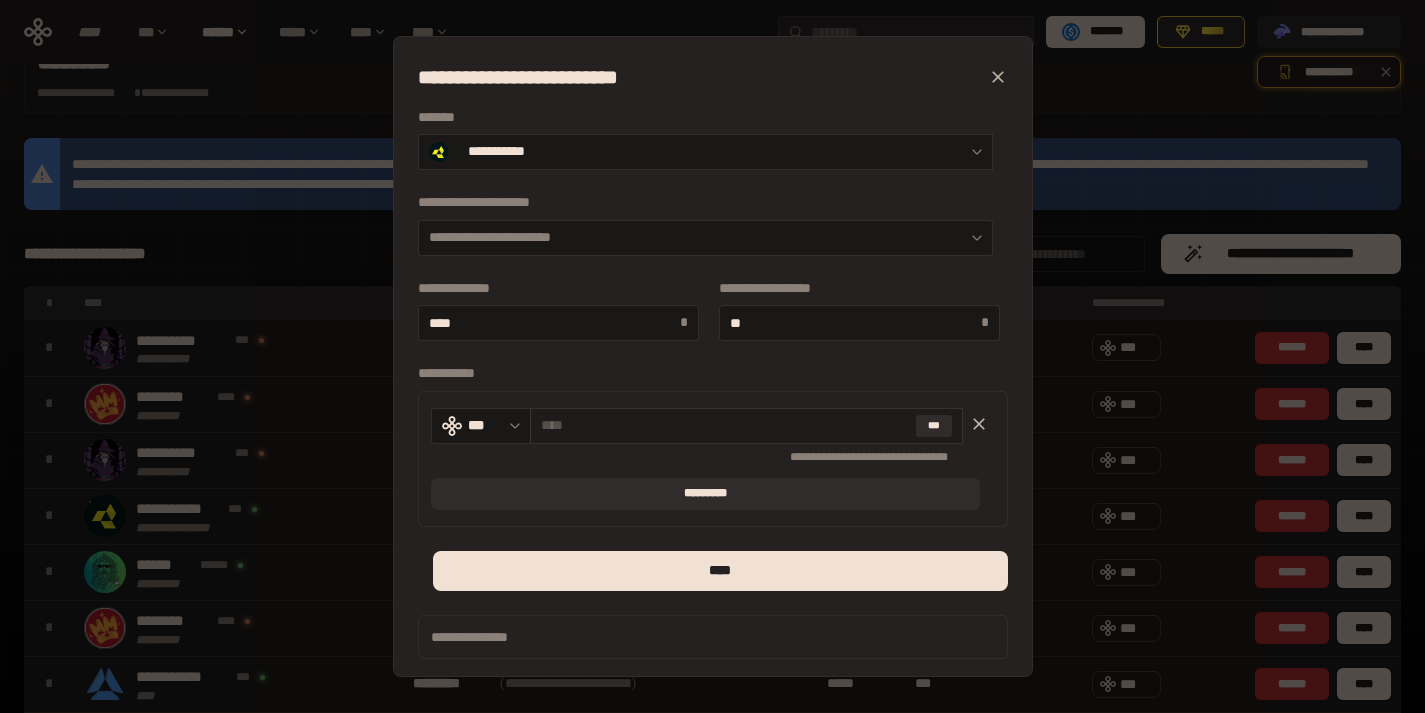 click on "***" at bounding box center (746, 426) 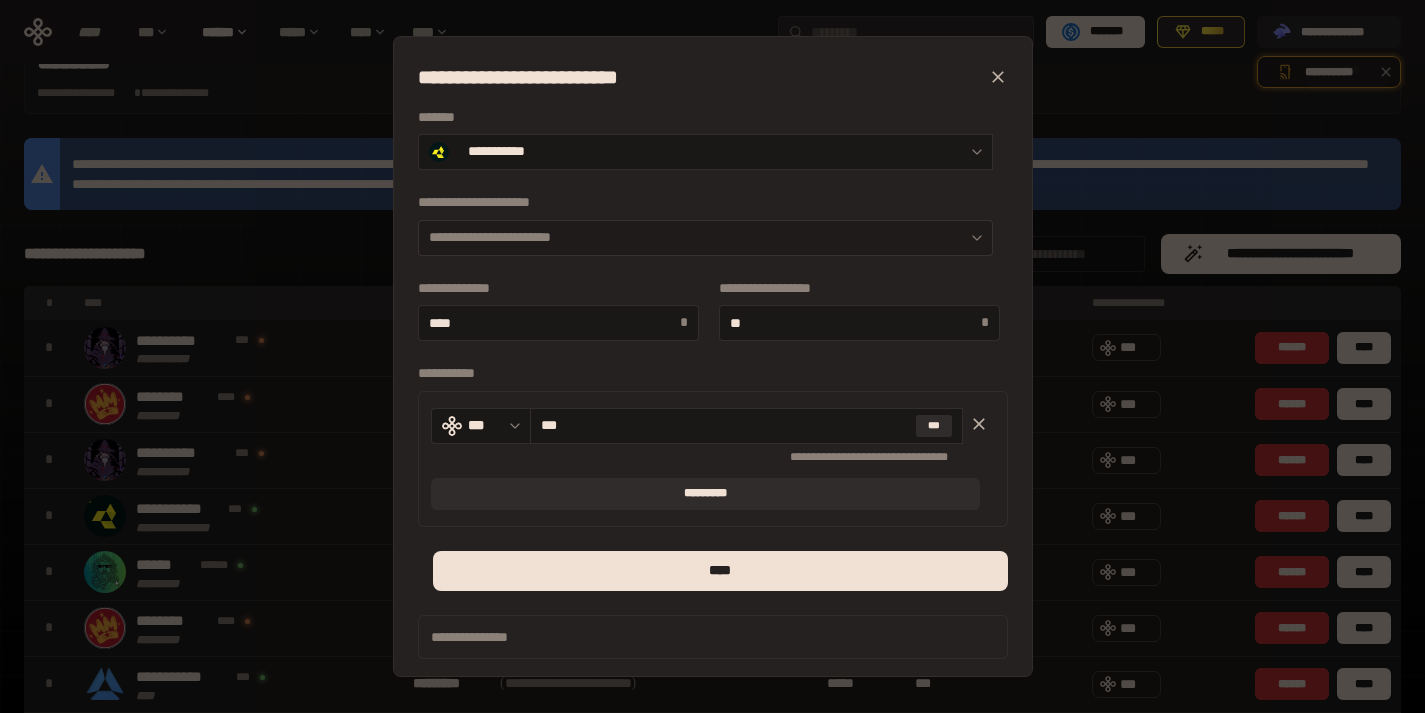 type on "***" 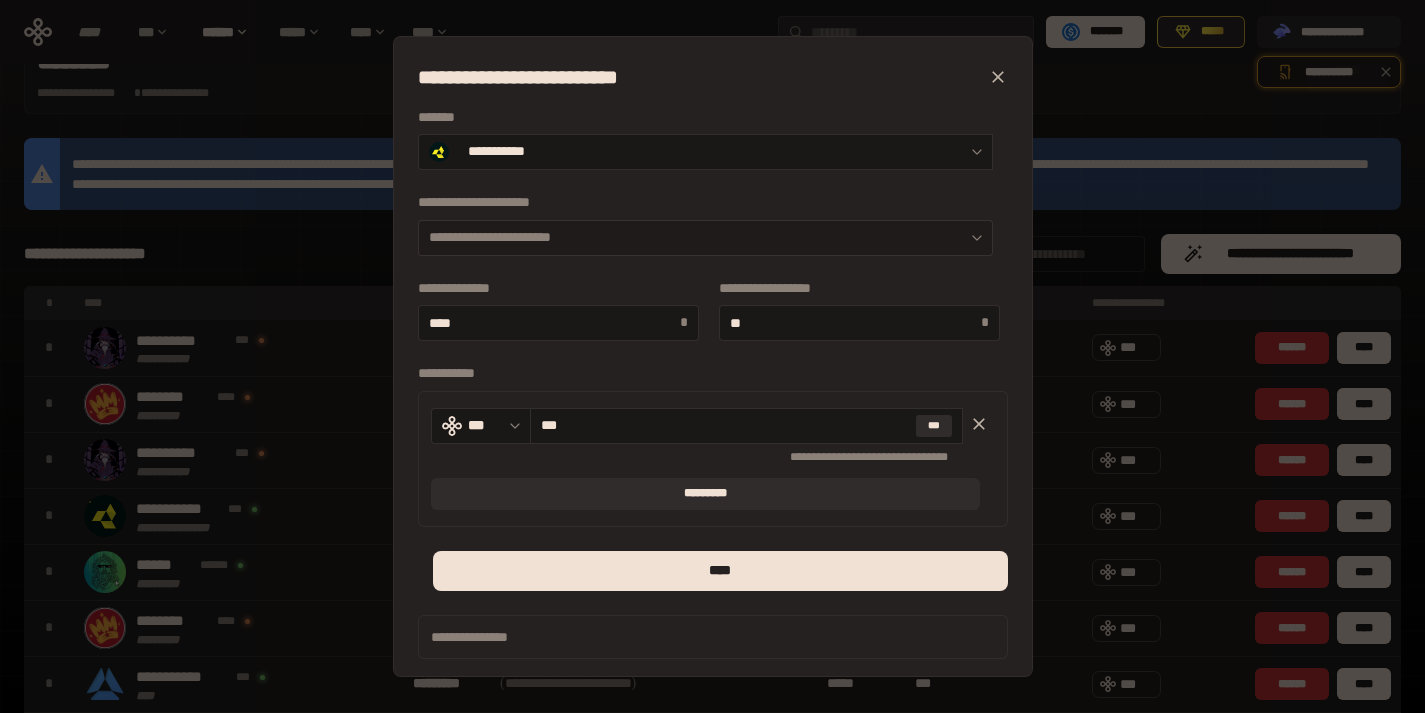 click on "**********" at bounding box center (705, 238) 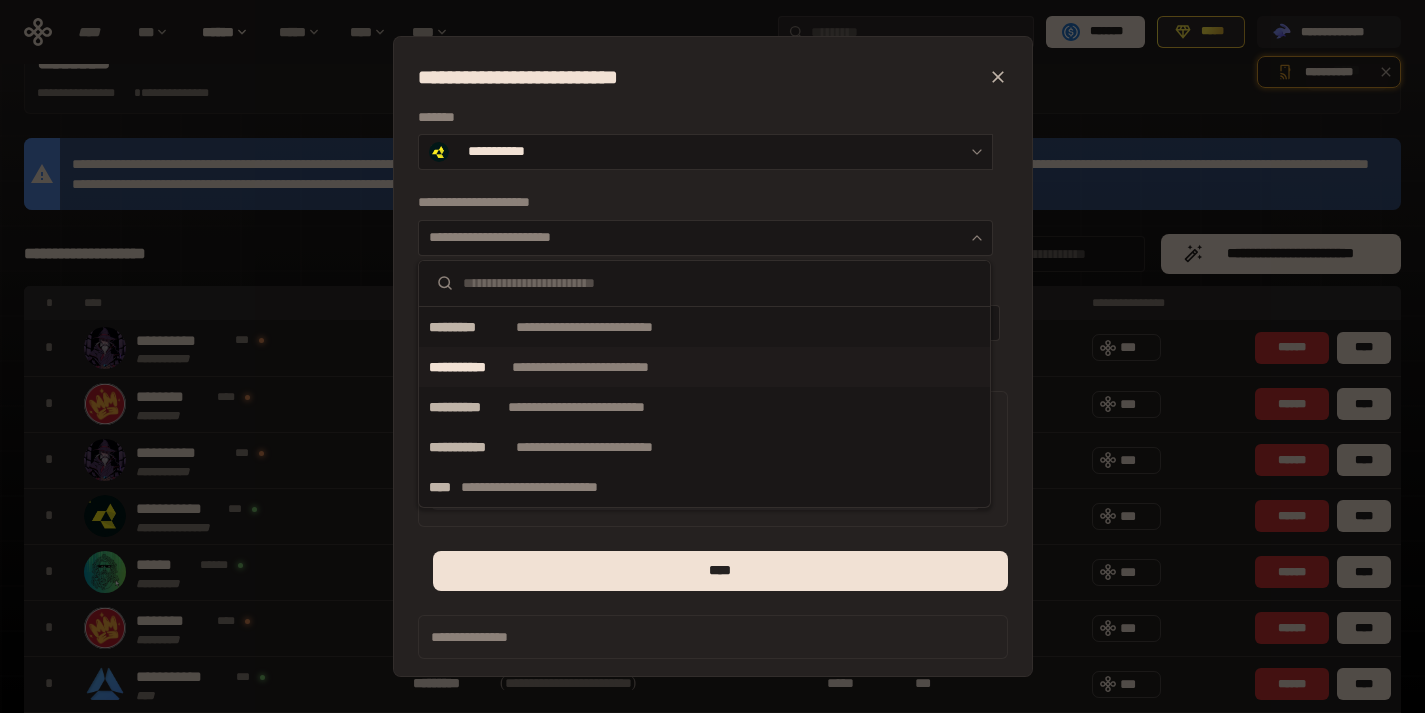 click on "**********" at bounding box center [615, 367] 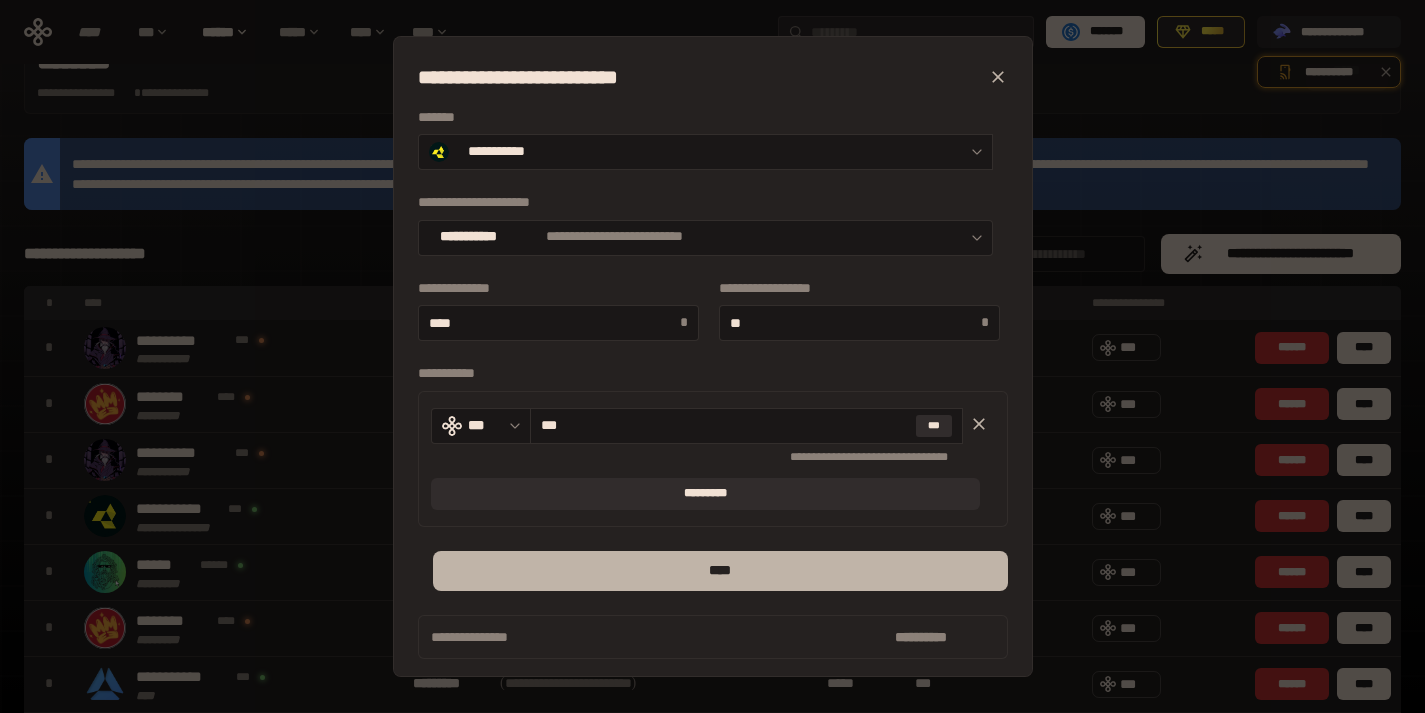 click on "****" at bounding box center [720, 571] 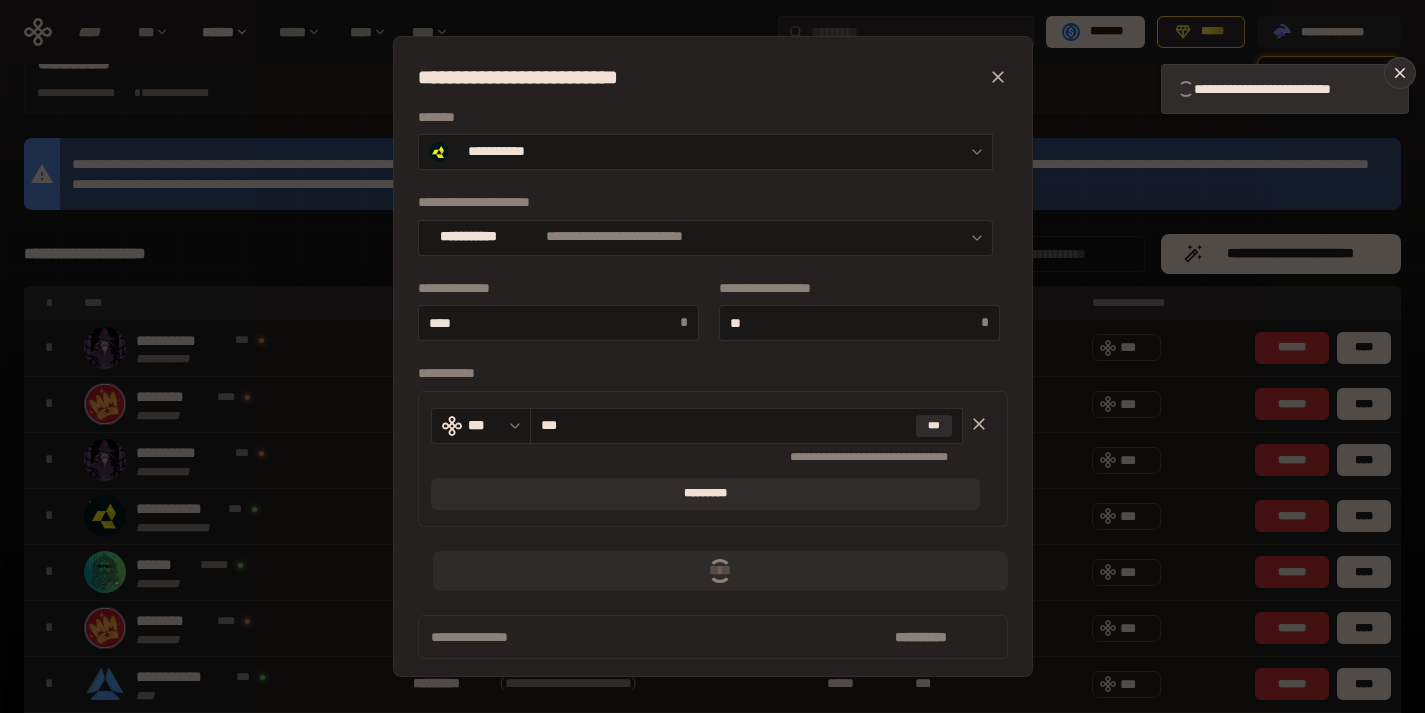 click on "[FIRST] [LAST] [STREET] [CITY] [STATE] [ZIP] [COUNTRY] [EMAIL] [PHONE] [BIRTHDATE] [AGE] [GENDER] [MARITAL_STATUS] [OCCUPATION] [NATIONALITY] [PASSPORT_NUMBER] [DRIVER_LICENSE] [CREDIT_CARD]" at bounding box center (712, 356) 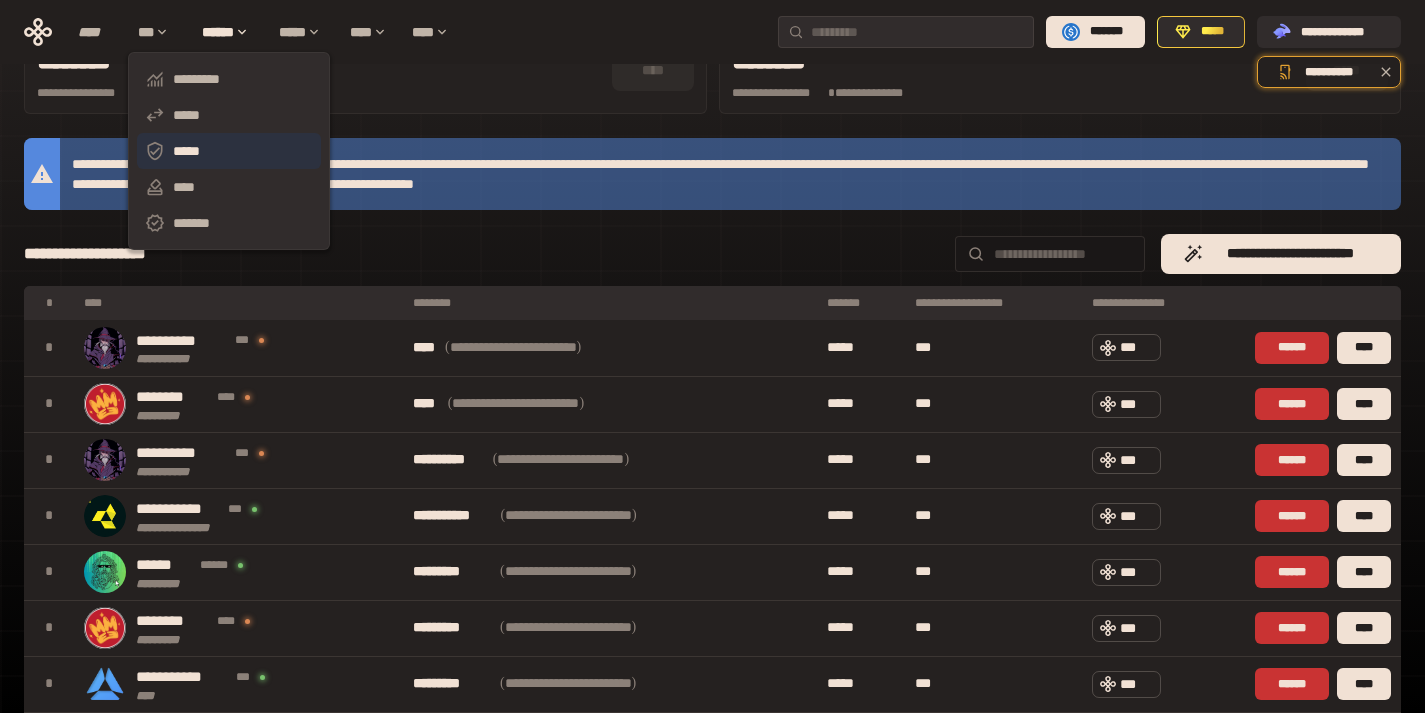 click on "*****" at bounding box center [229, 151] 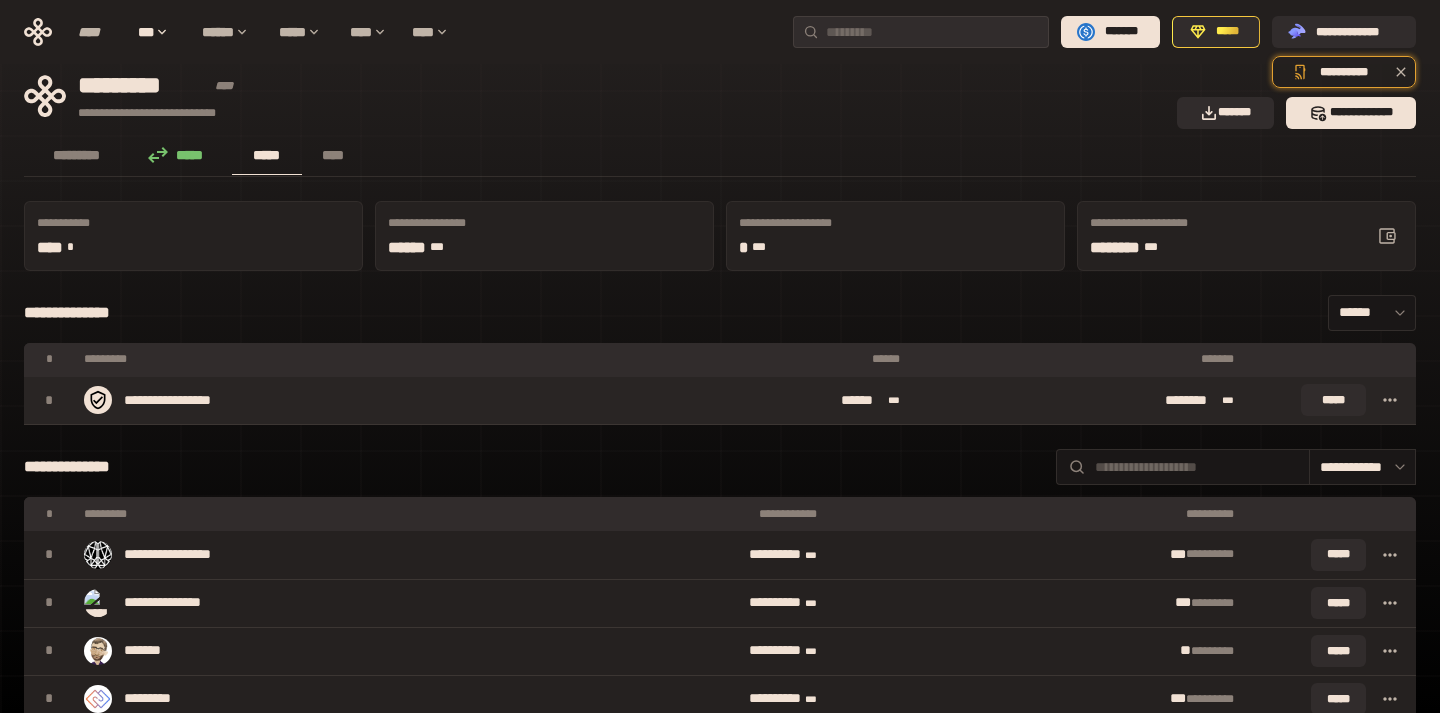 click 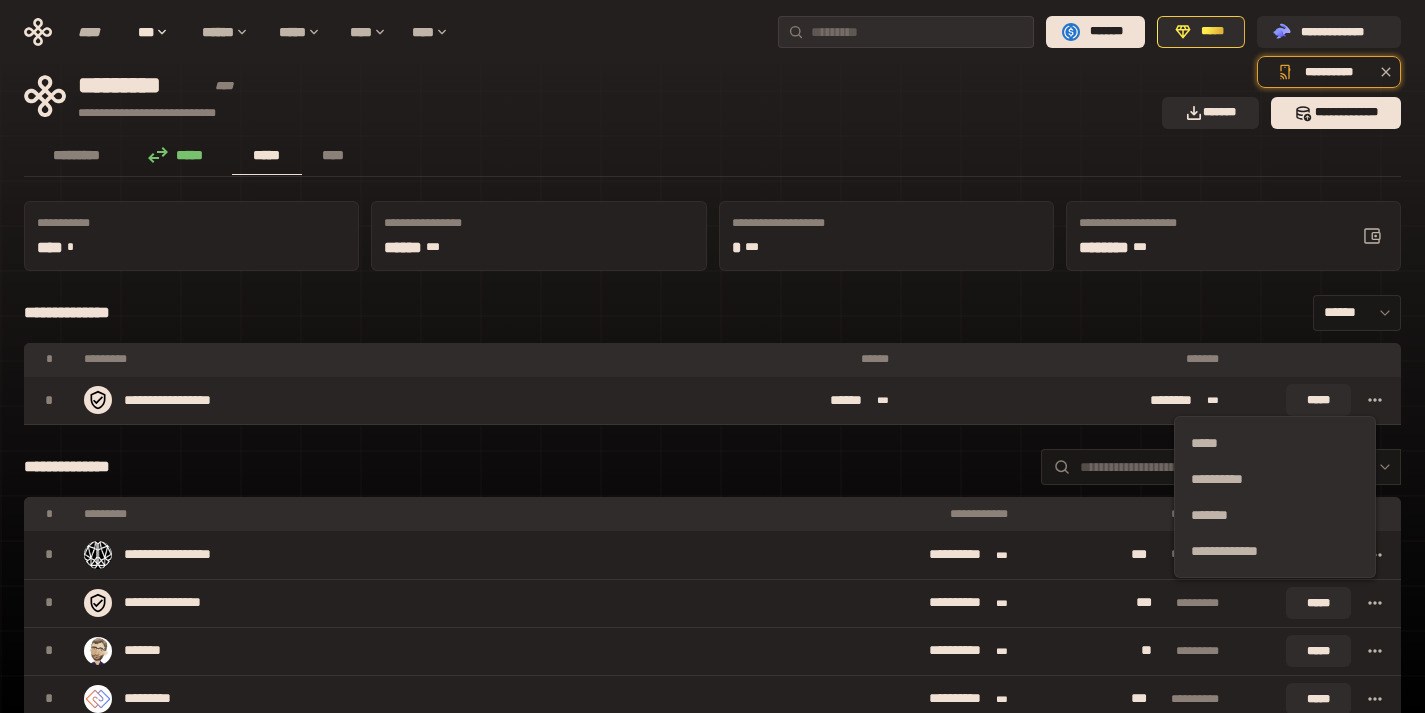 click 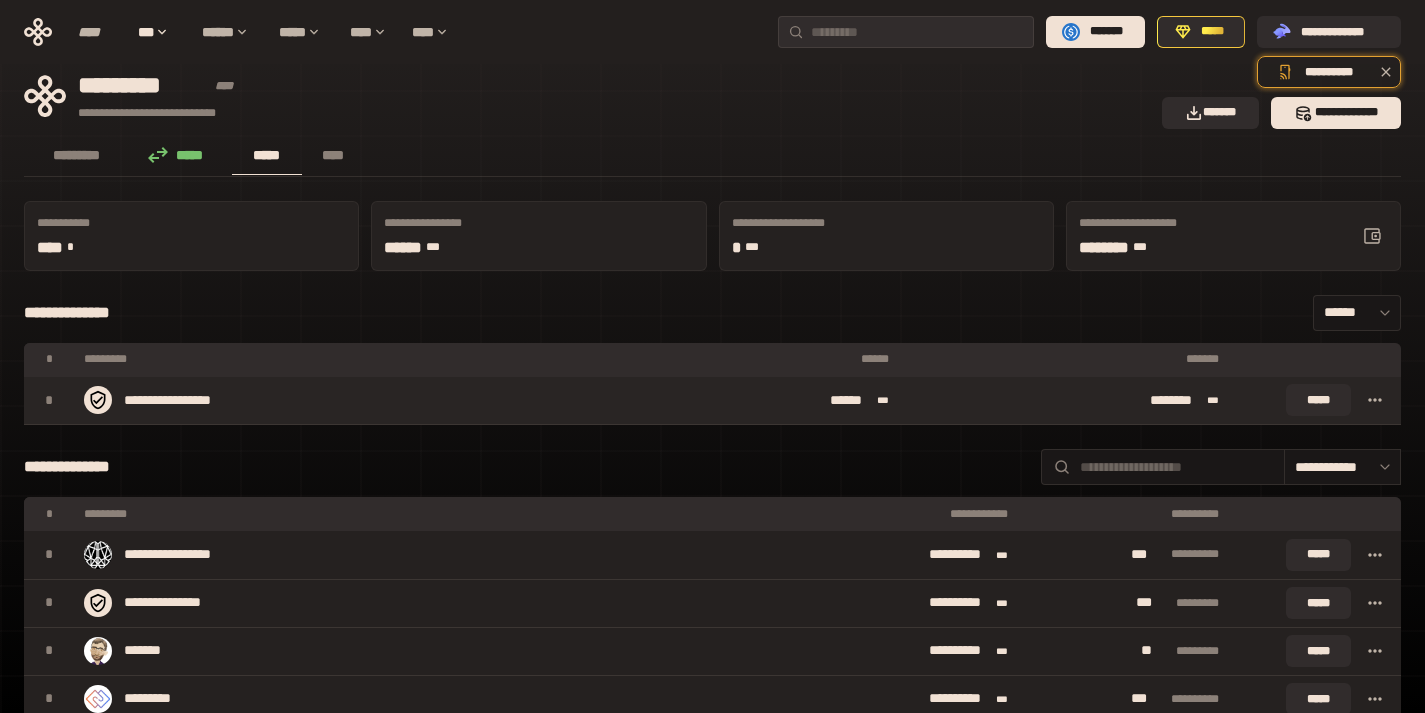 click 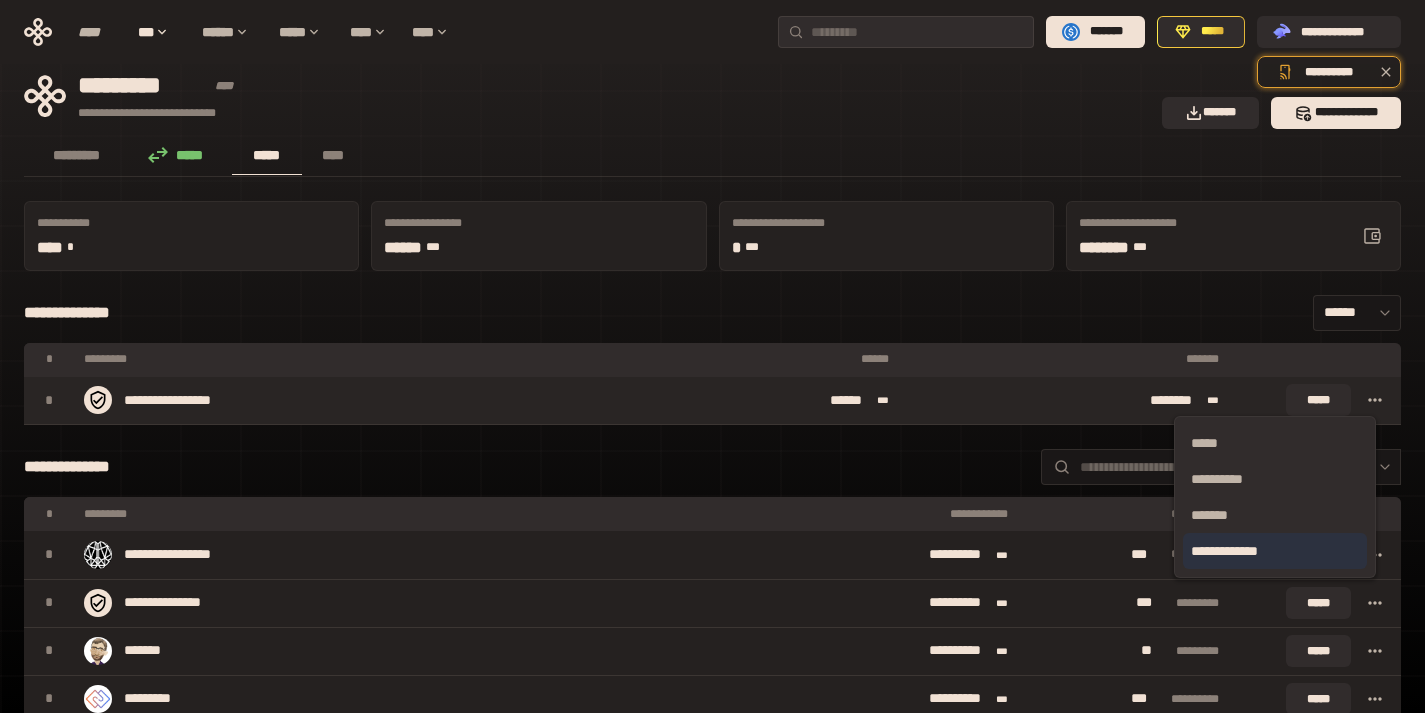 click on "**********" at bounding box center (1275, 551) 